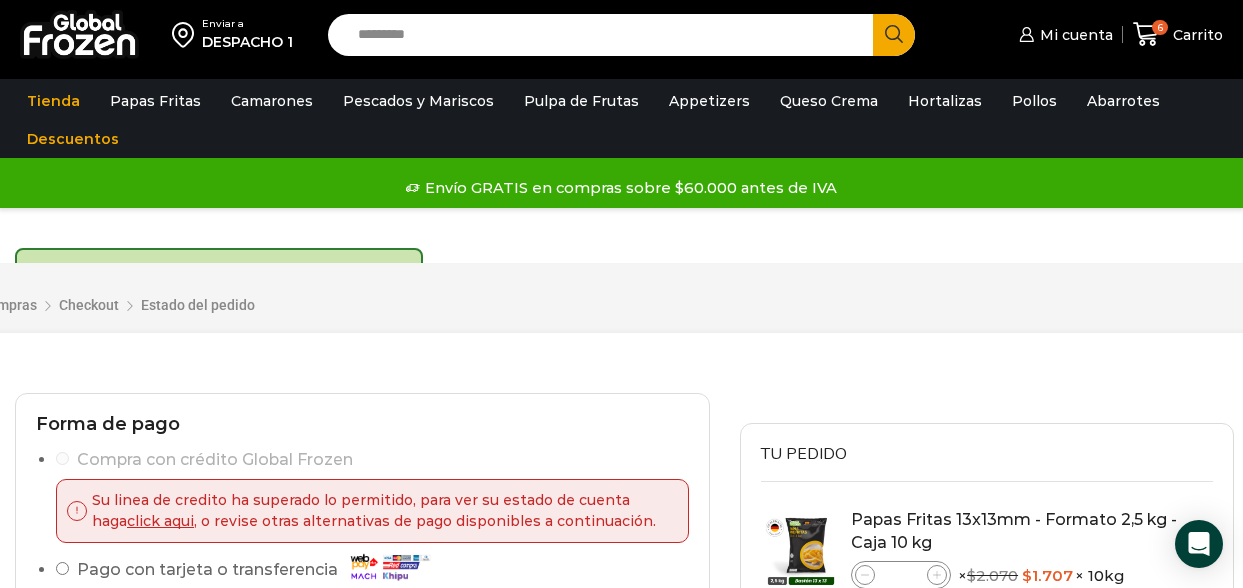 select on "*******" 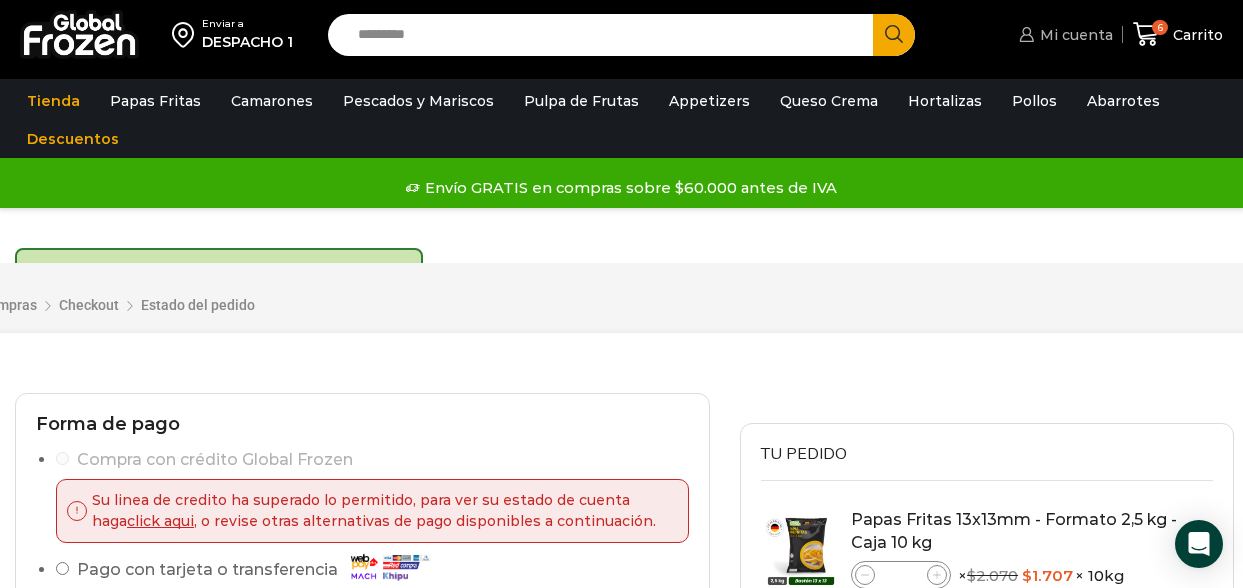 scroll, scrollTop: 600, scrollLeft: 0, axis: vertical 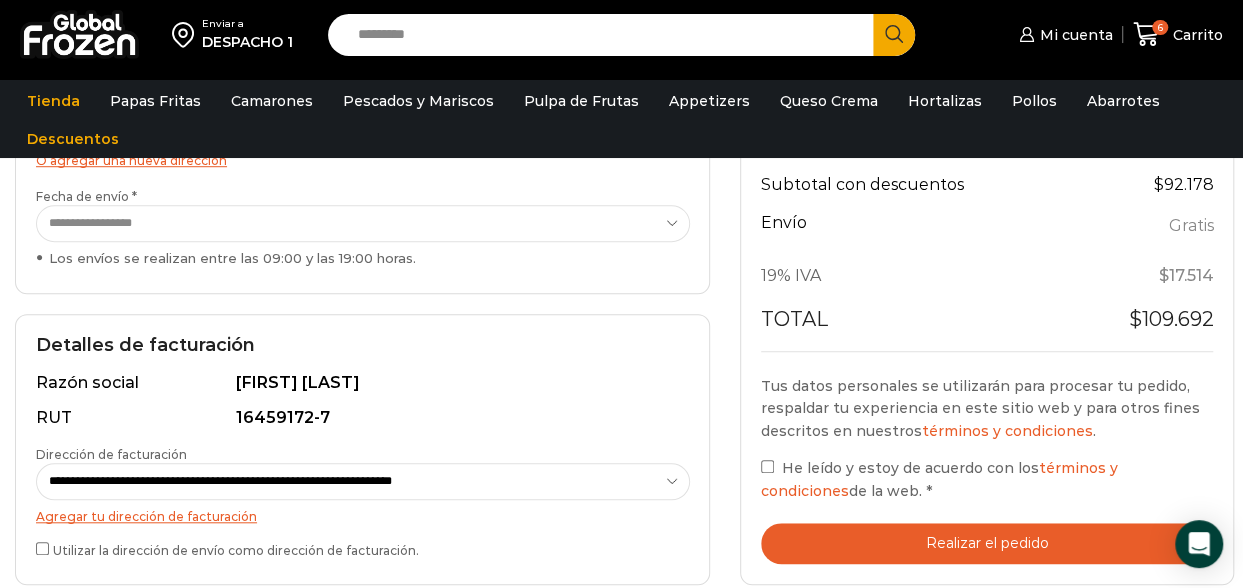 click on "Search input" at bounding box center [605, 35] 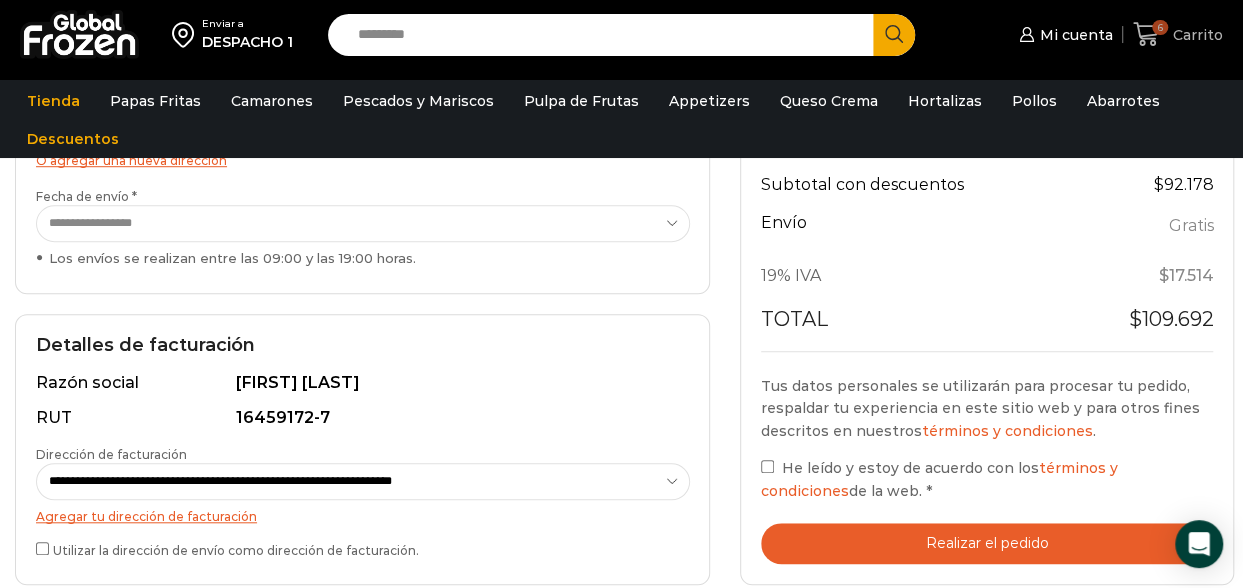 click on "Carrito" at bounding box center (1195, 35) 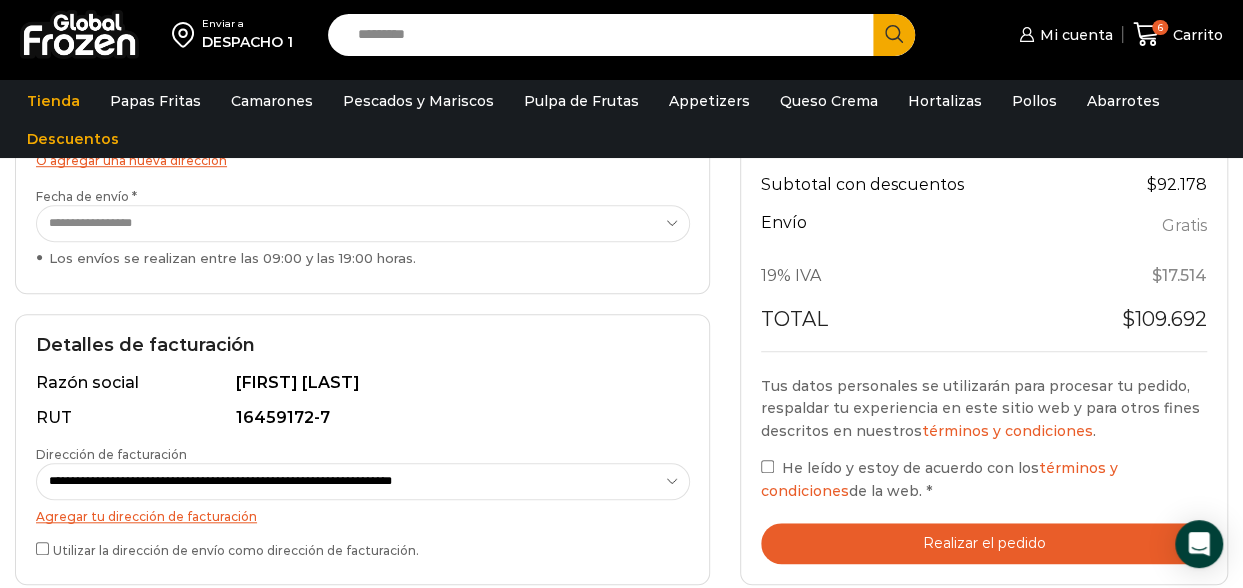 click on "Search input" at bounding box center [605, 35] 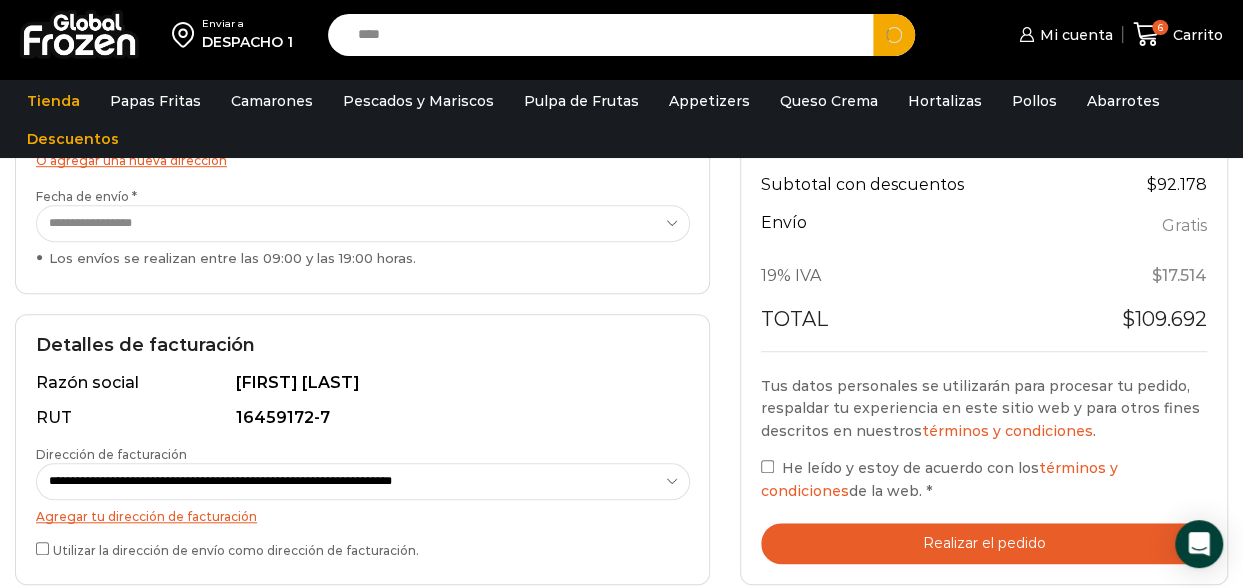 type on "*****" 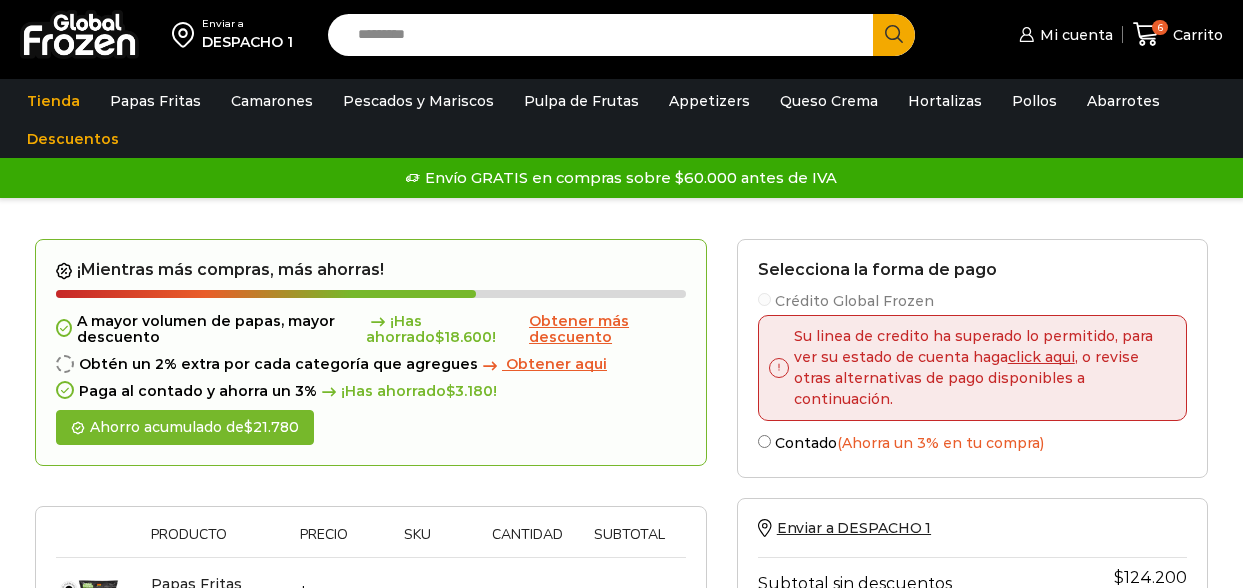 scroll, scrollTop: 0, scrollLeft: 0, axis: both 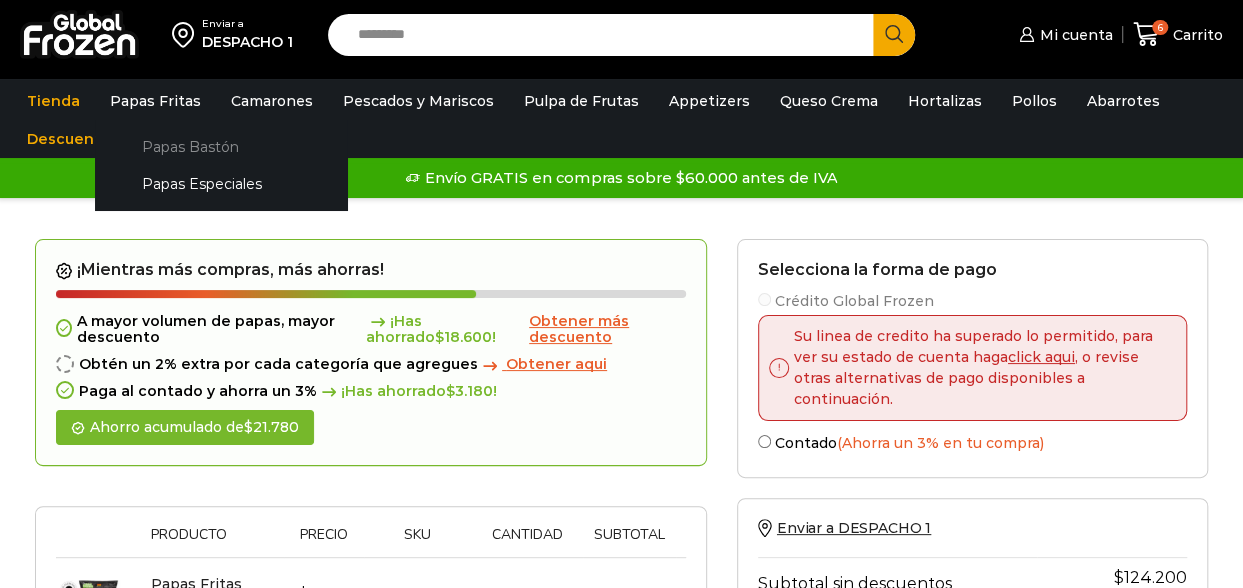 click on "Papas Bastón" at bounding box center (221, 146) 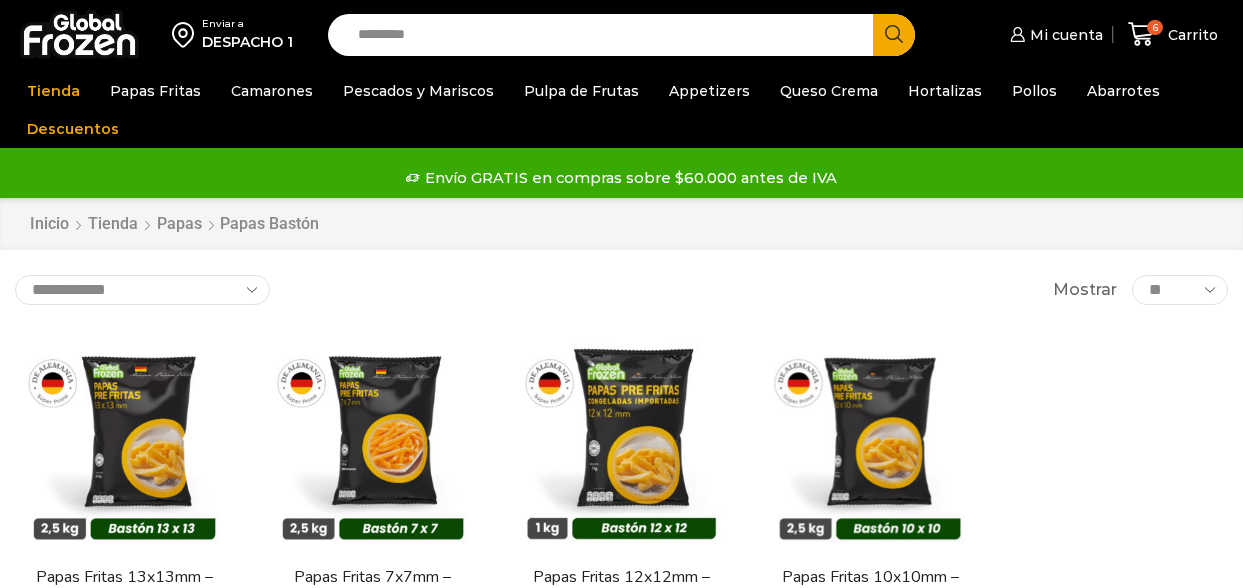 scroll, scrollTop: 0, scrollLeft: 0, axis: both 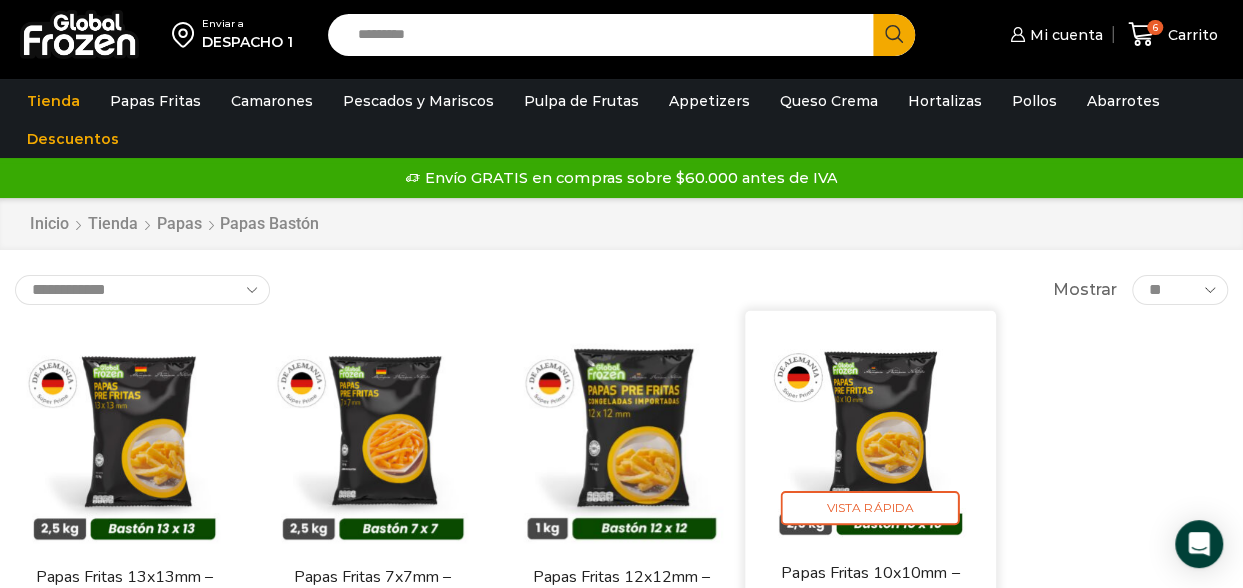 click at bounding box center (870, 436) 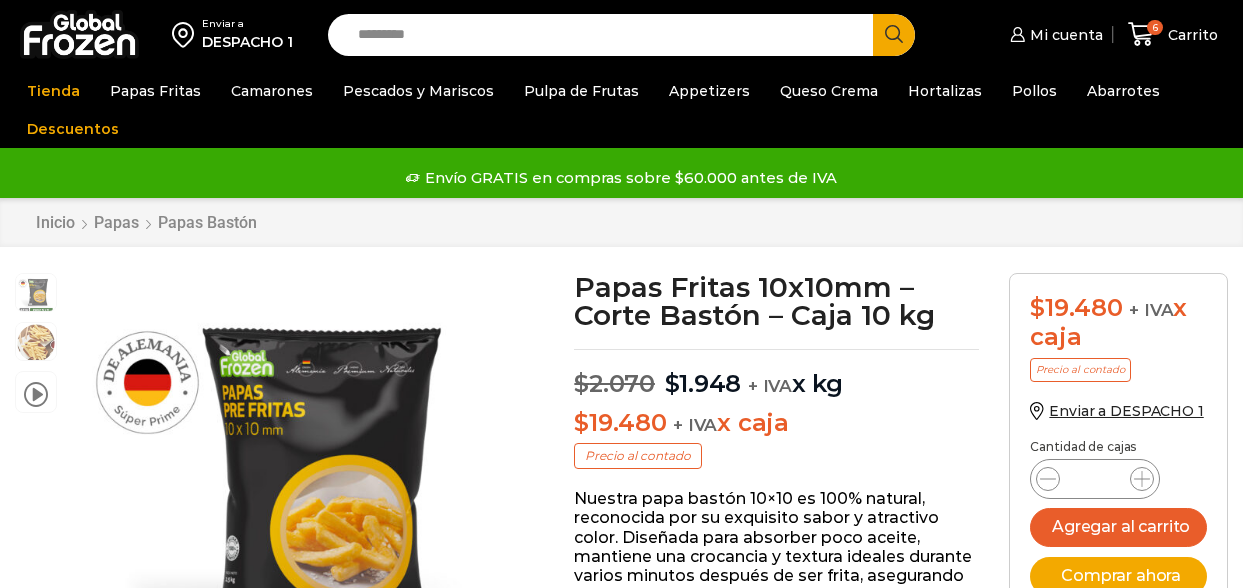 scroll, scrollTop: 1, scrollLeft: 0, axis: vertical 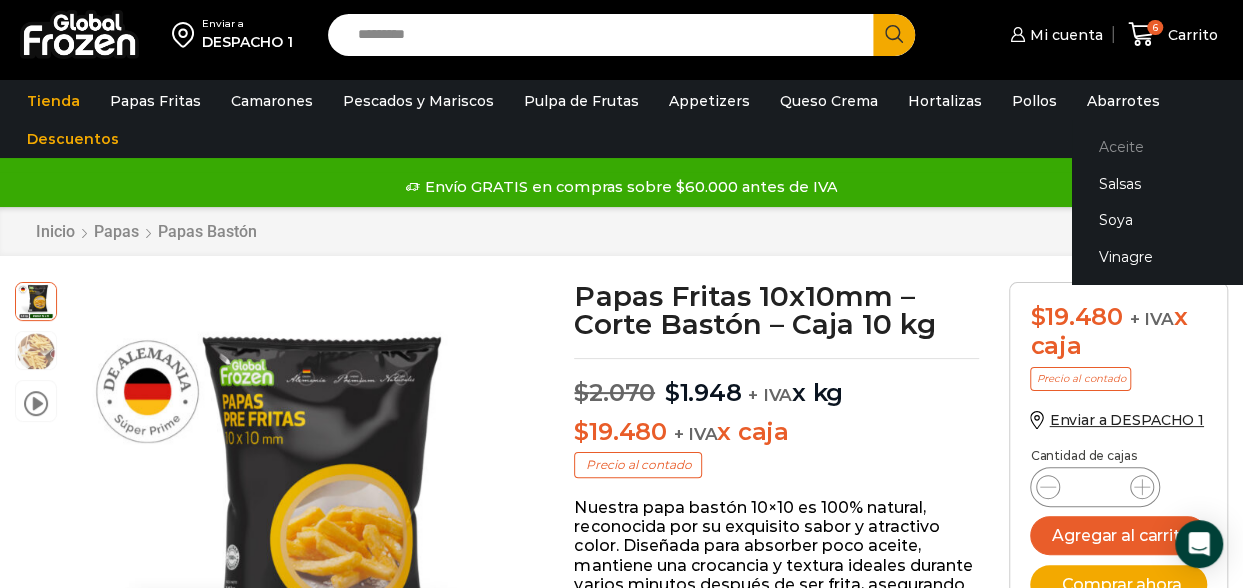click on "Aceite" at bounding box center [1198, 146] 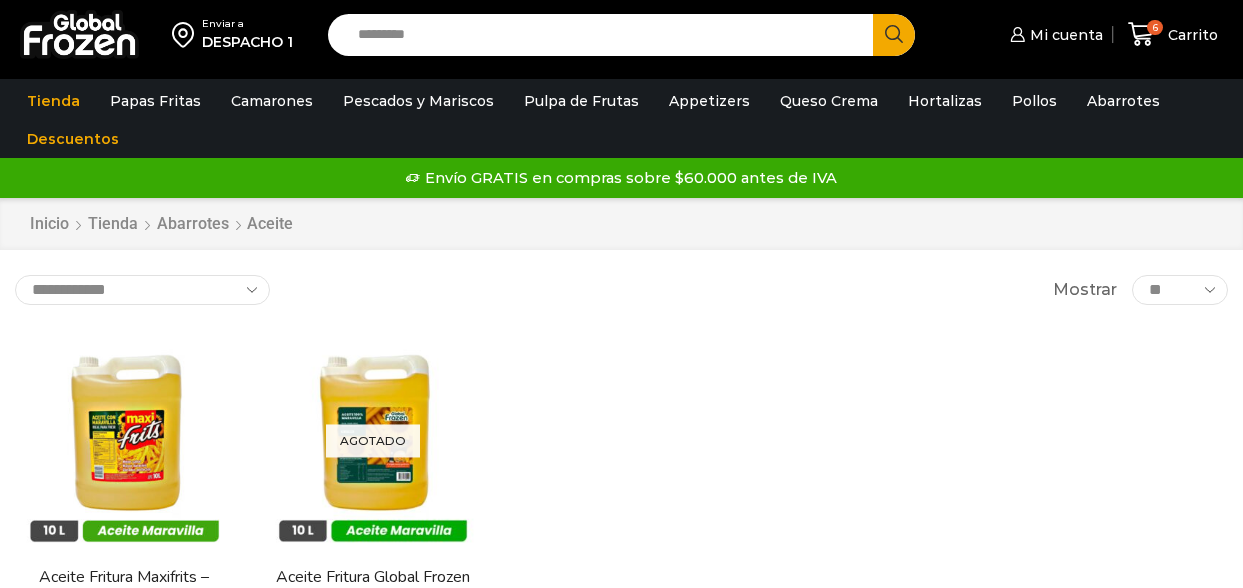 scroll, scrollTop: 0, scrollLeft: 0, axis: both 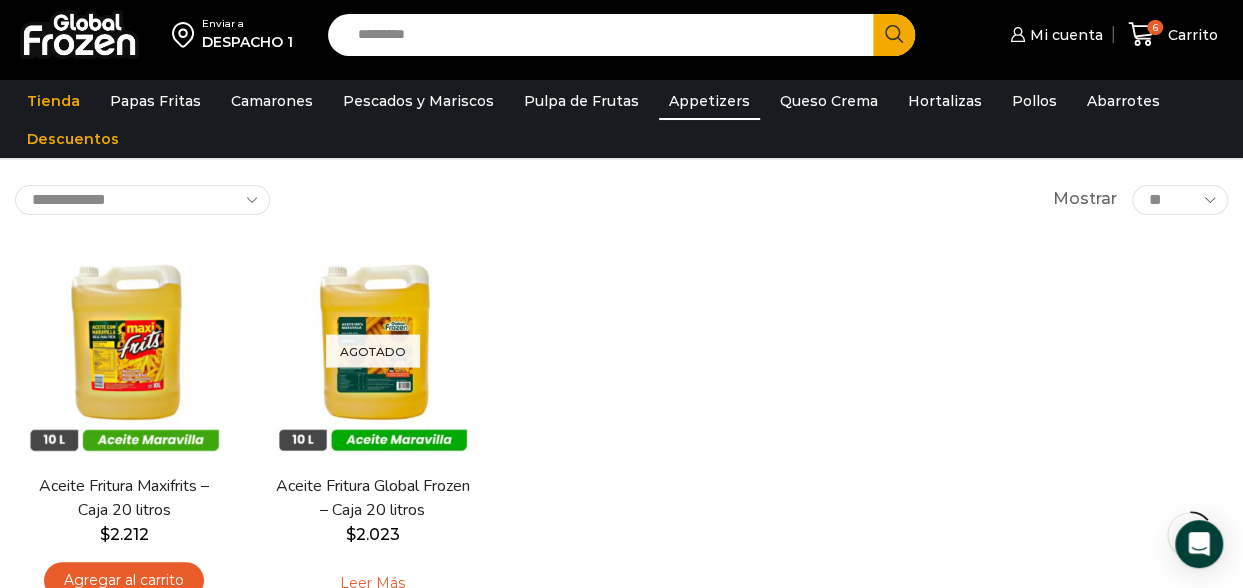 click on "Appetizers" at bounding box center (709, 101) 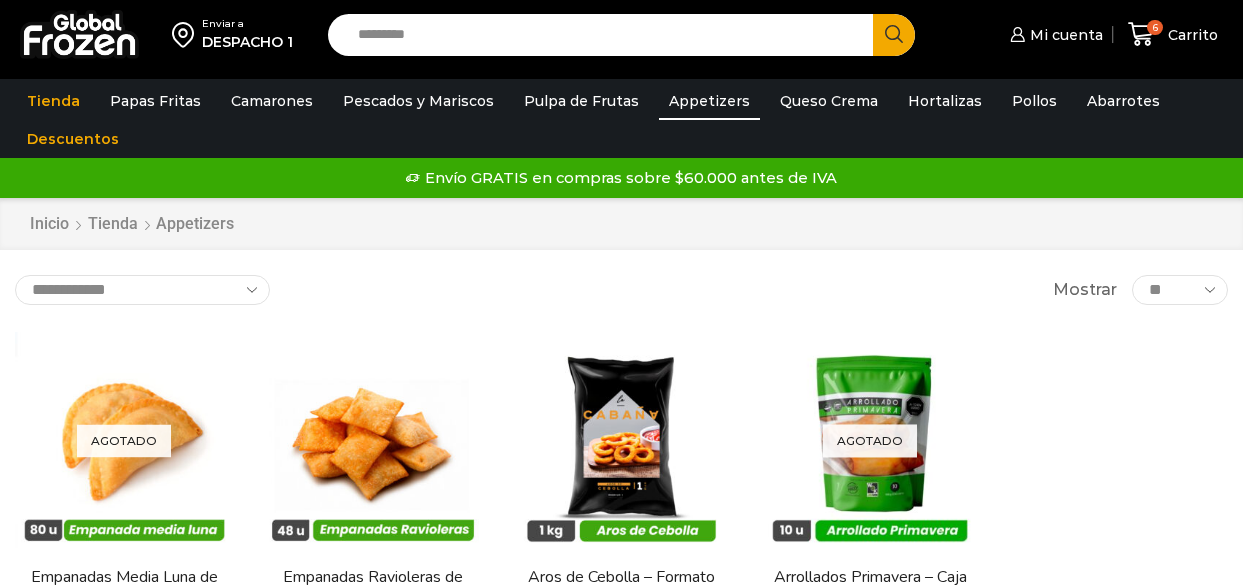 scroll, scrollTop: 0, scrollLeft: 0, axis: both 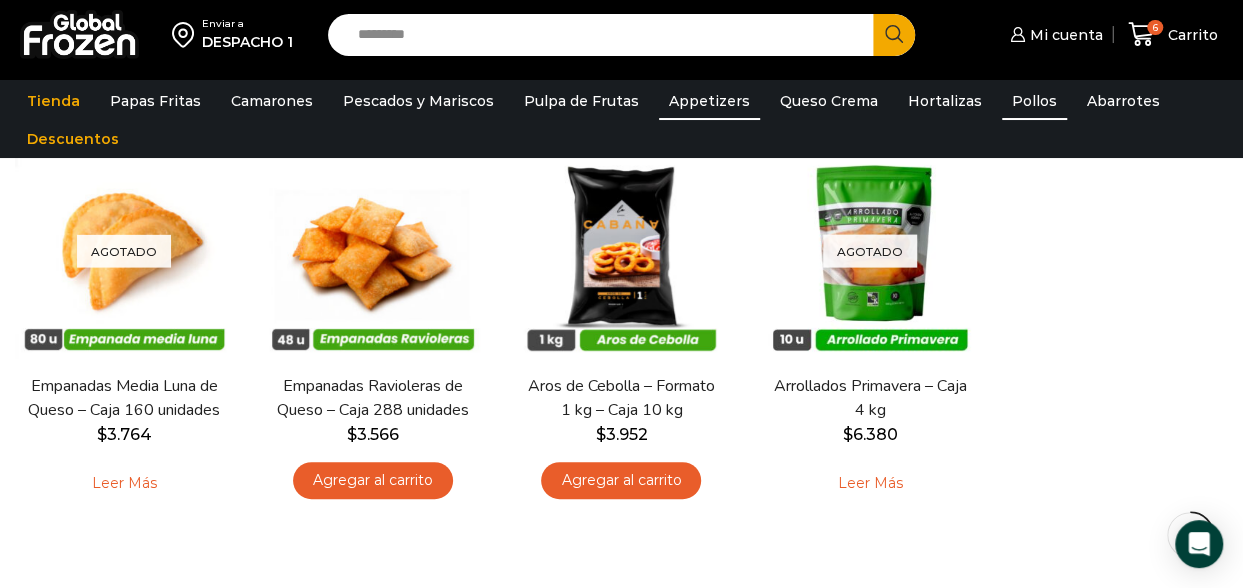 click on "Pollos" at bounding box center [1034, 101] 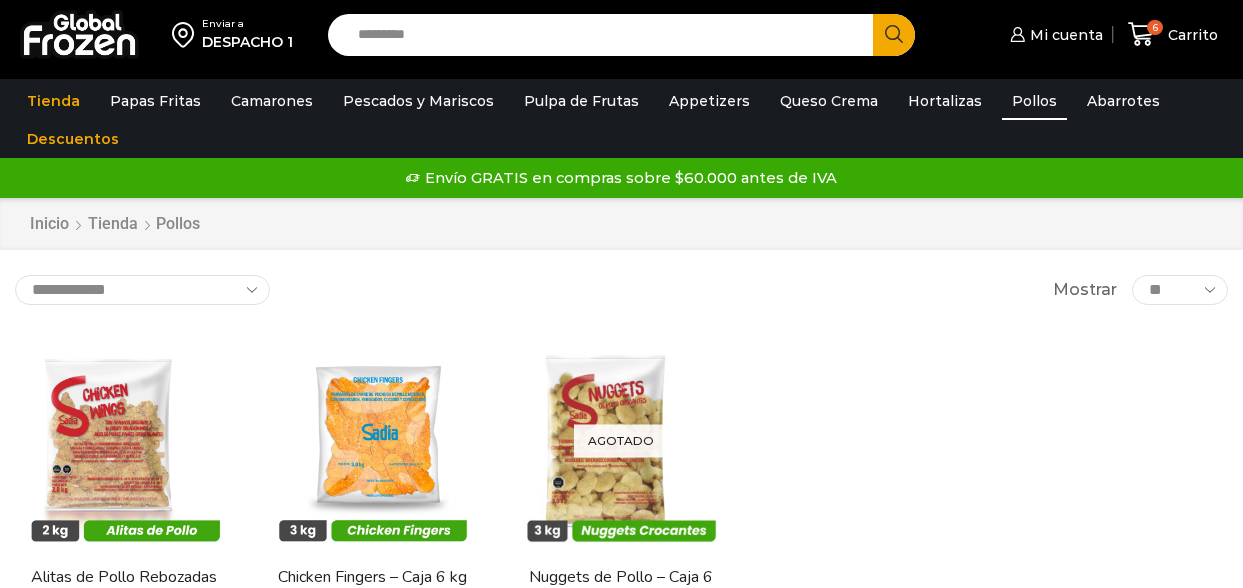 scroll, scrollTop: 0, scrollLeft: 0, axis: both 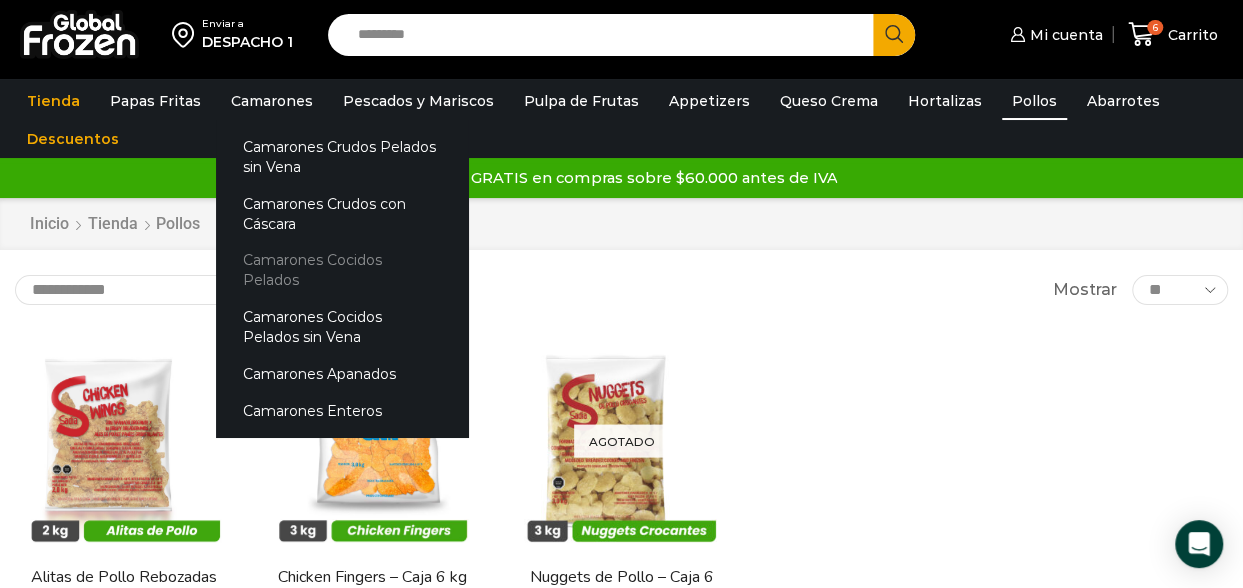 click on "Camarones Cocidos Pelados" at bounding box center (342, 270) 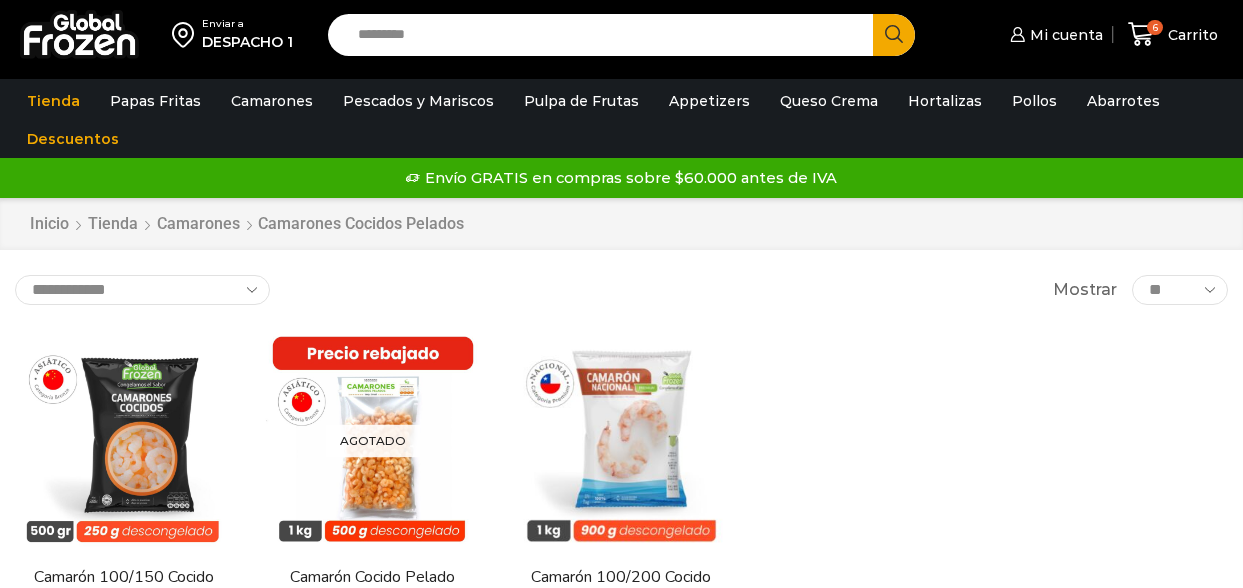 scroll, scrollTop: 0, scrollLeft: 0, axis: both 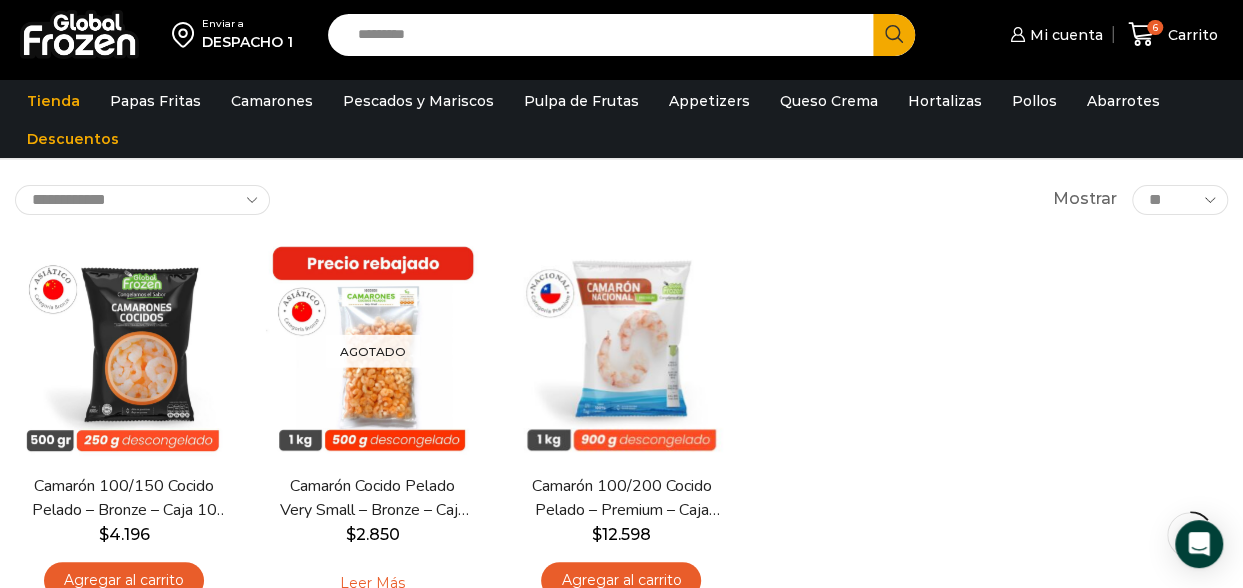 click on "DESPACHO 1" at bounding box center (247, 42) 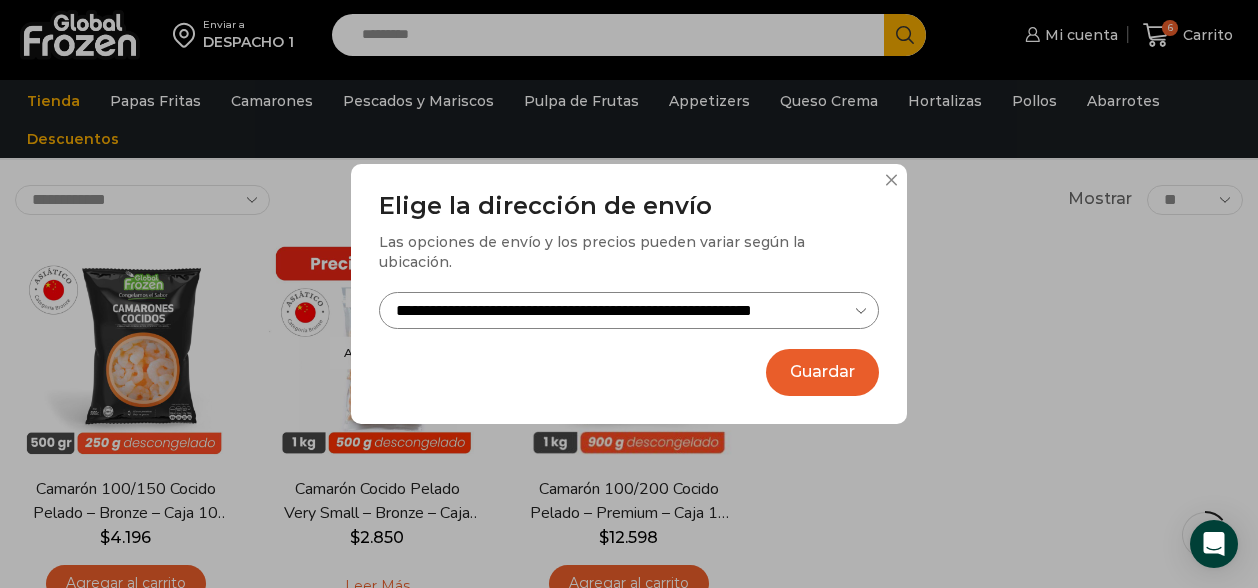 click on "**********" at bounding box center [629, 310] 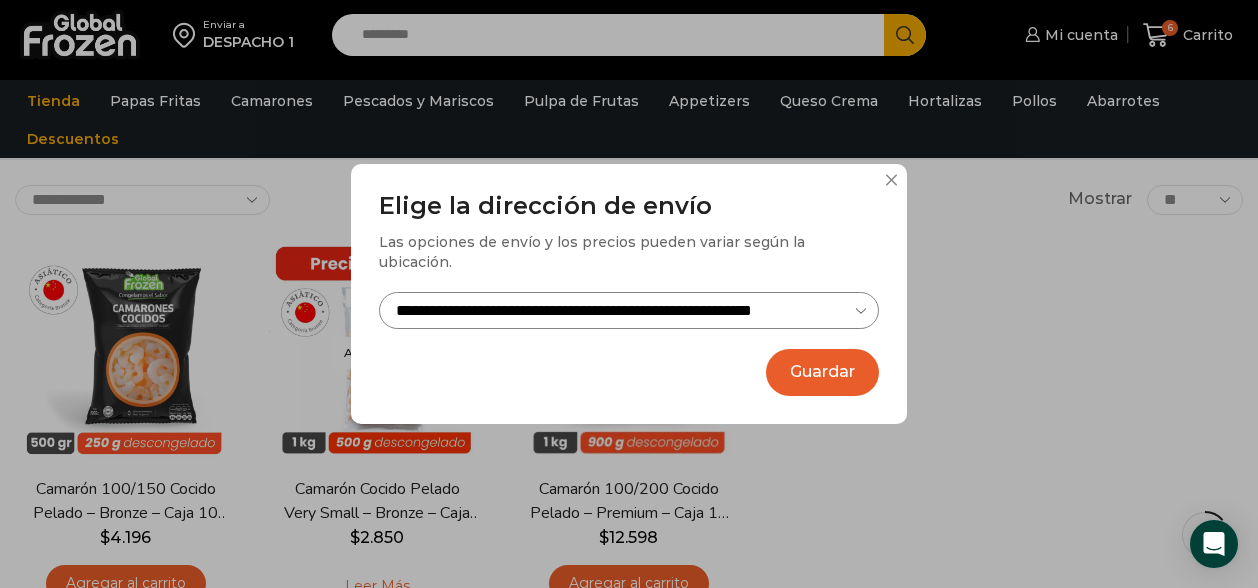 select on "**********" 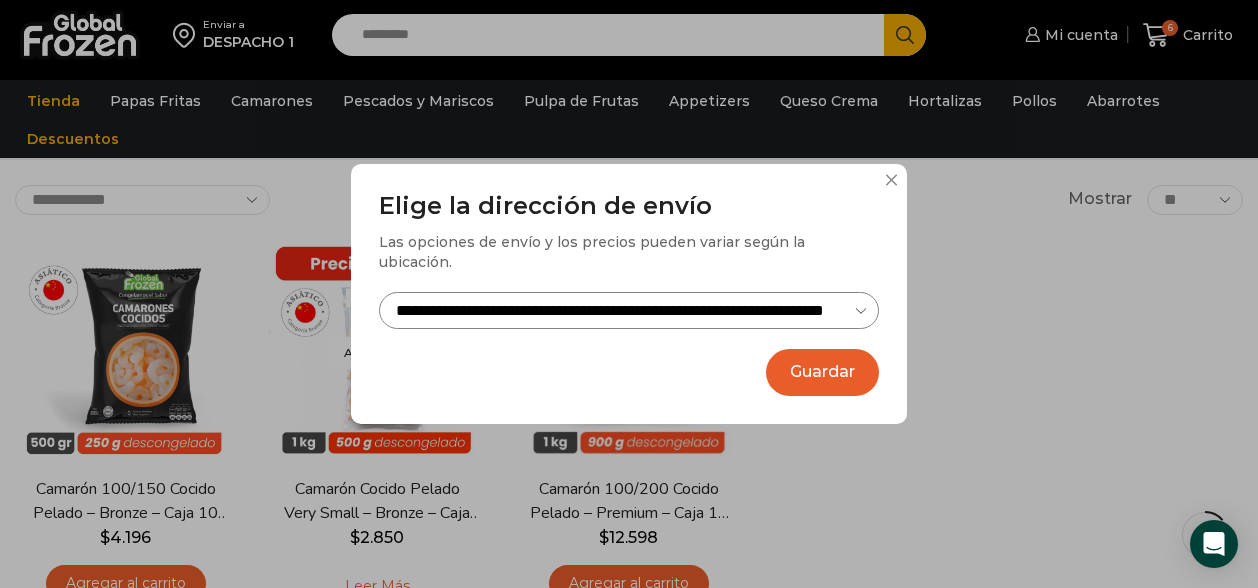click on "**********" at bounding box center (629, 310) 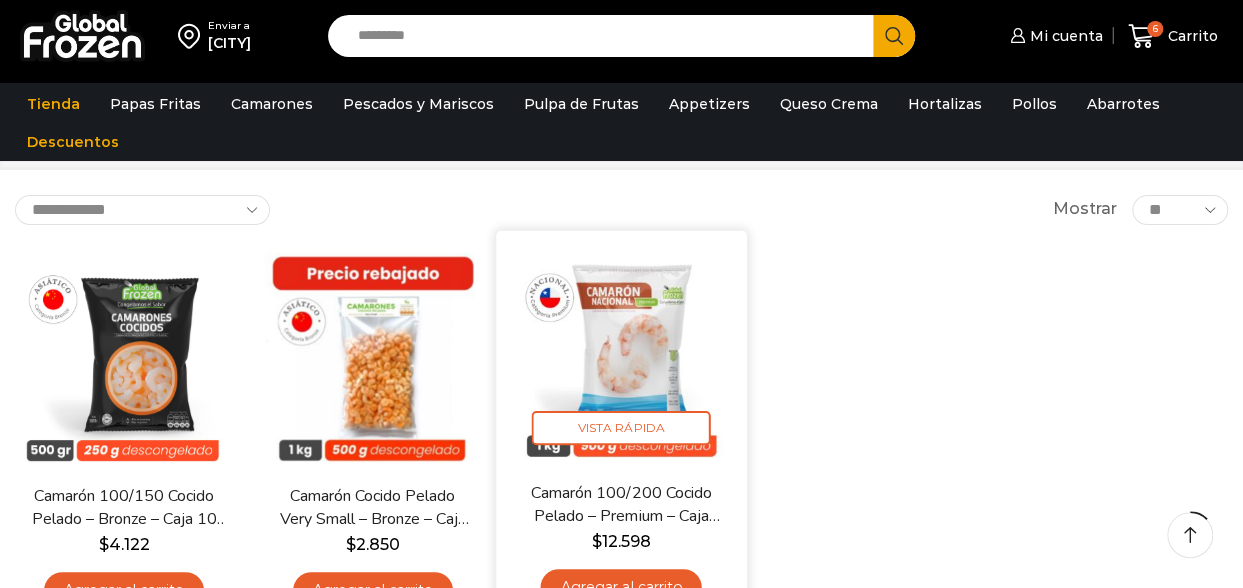 scroll, scrollTop: 100, scrollLeft: 0, axis: vertical 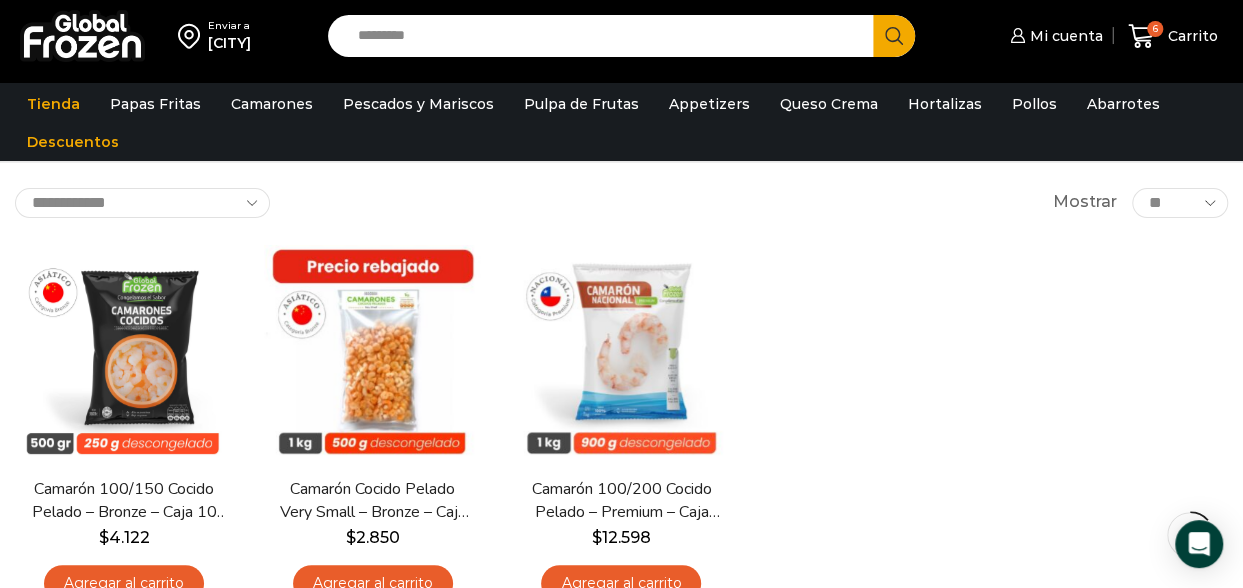 click on "Search input" at bounding box center (605, 36) 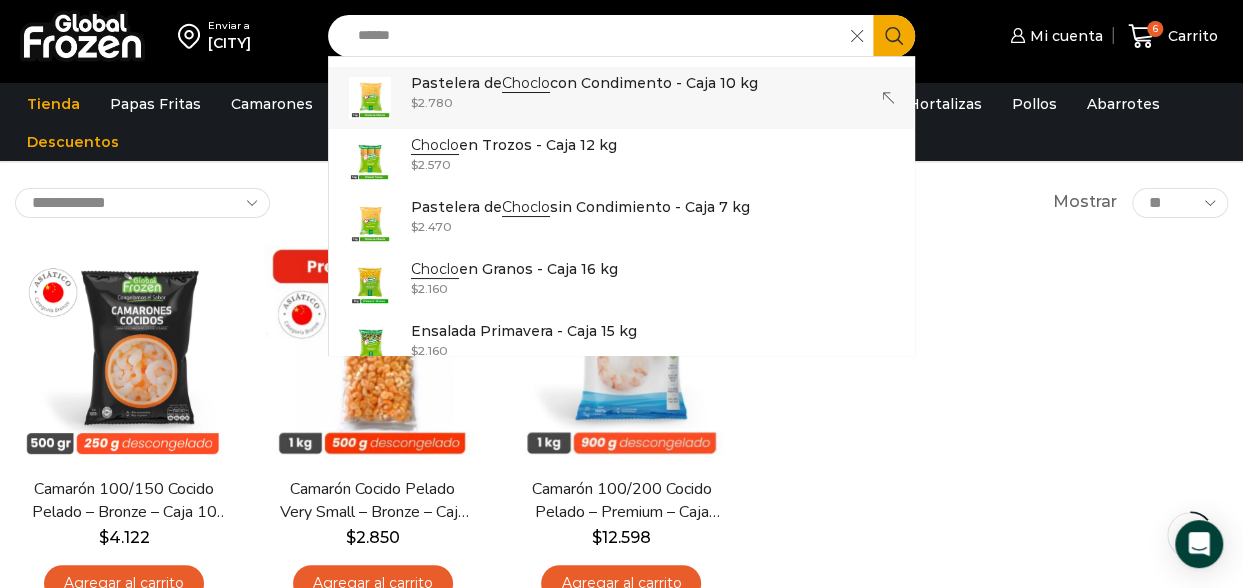 click on "$ 2.780" at bounding box center [584, 102] 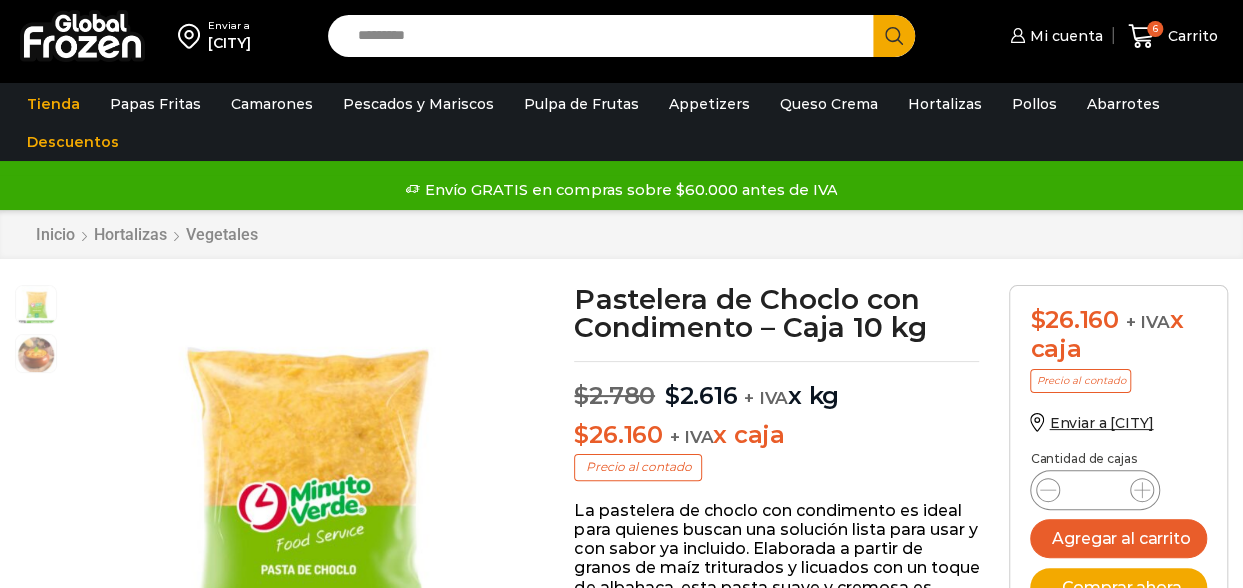 scroll, scrollTop: 1, scrollLeft: 0, axis: vertical 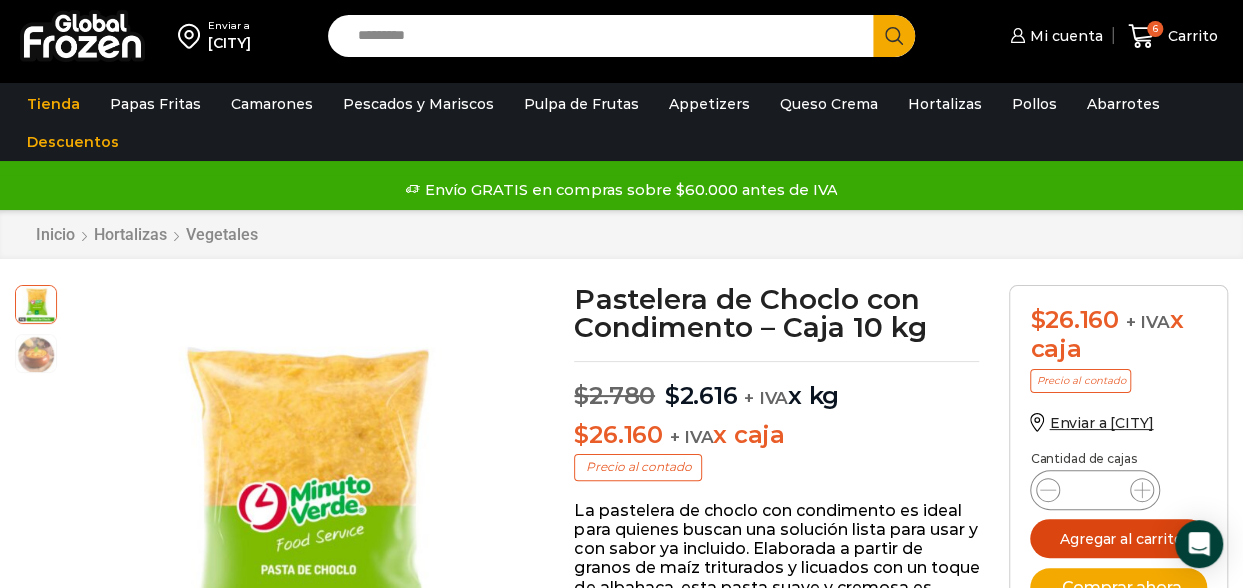 click on "Agregar al carrito" at bounding box center (1118, 538) 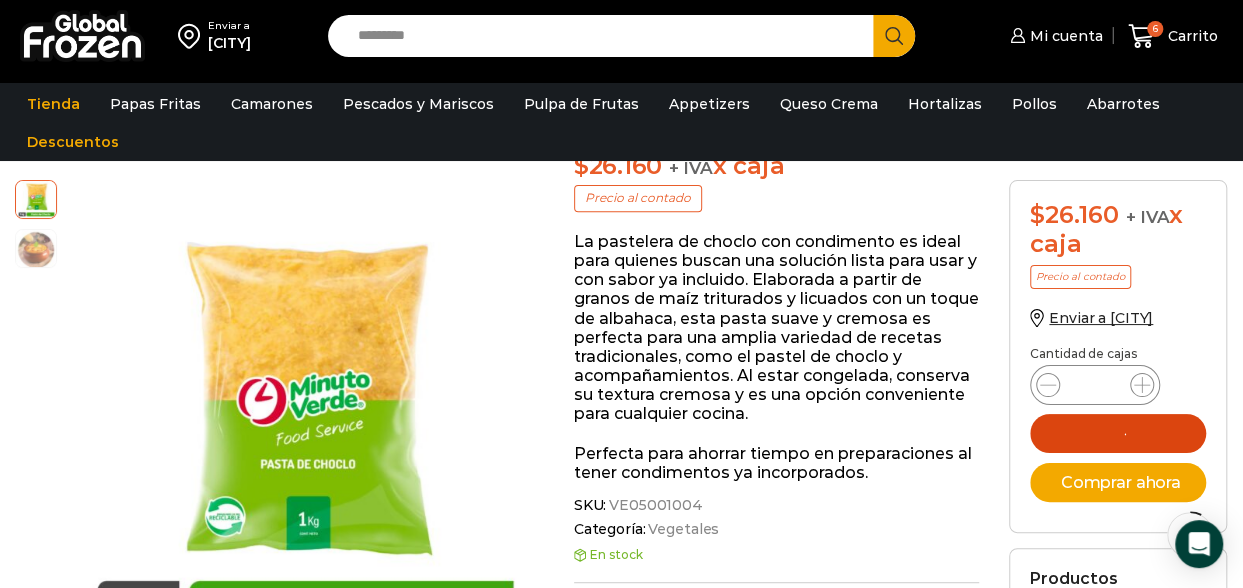 scroll, scrollTop: 301, scrollLeft: 0, axis: vertical 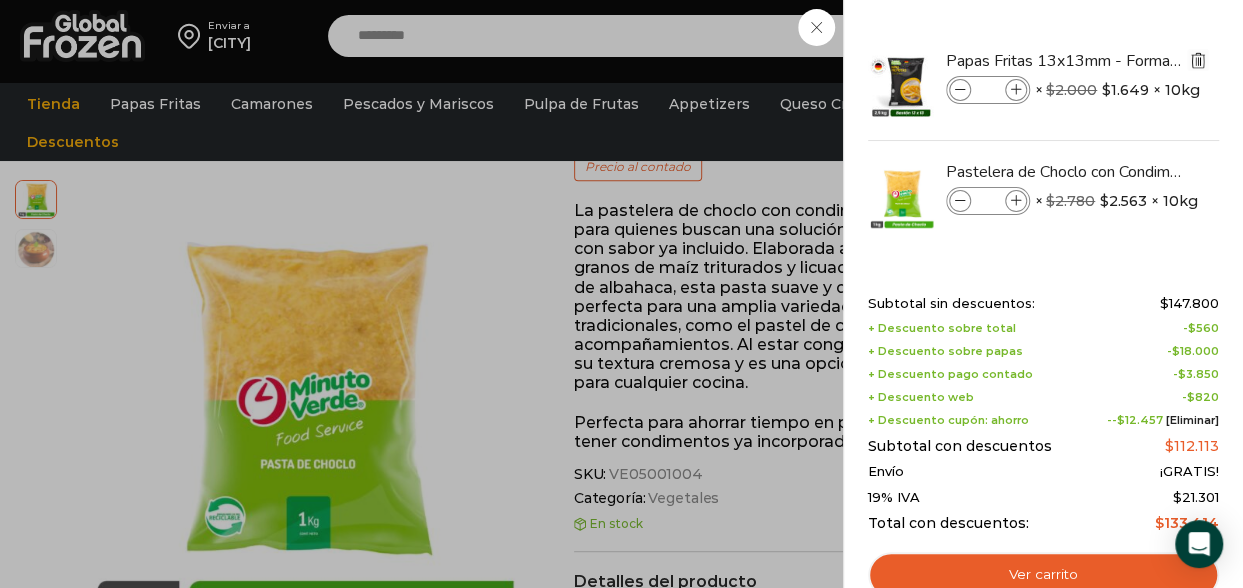 click at bounding box center [1198, 60] 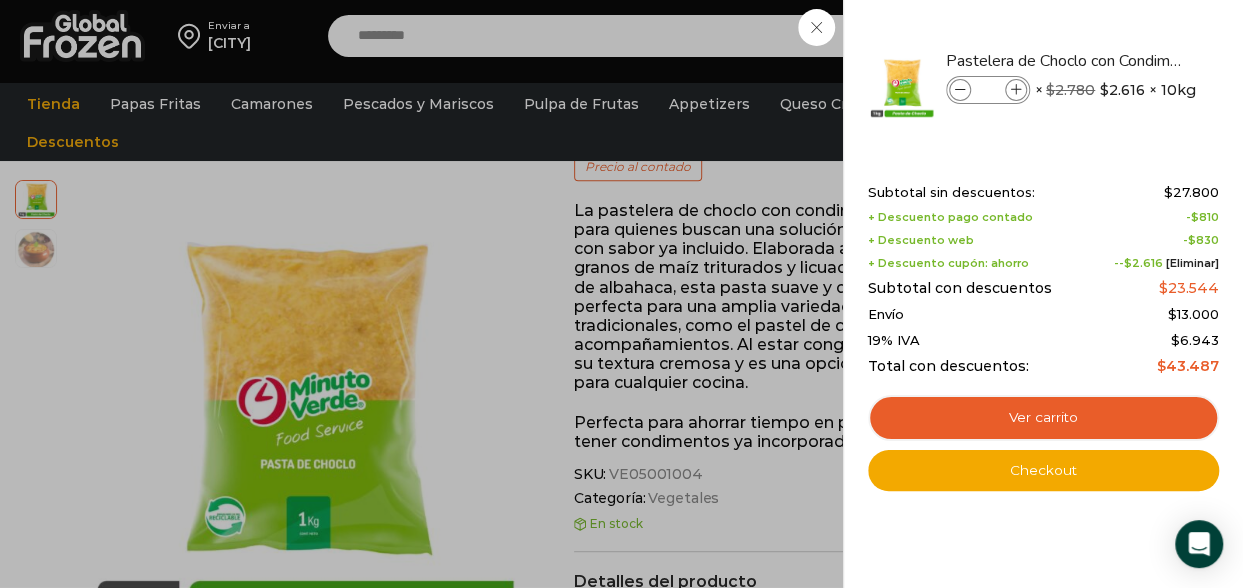 click on "1
Carrito
1
1
Shopping Cart
*" at bounding box center [1173, 36] 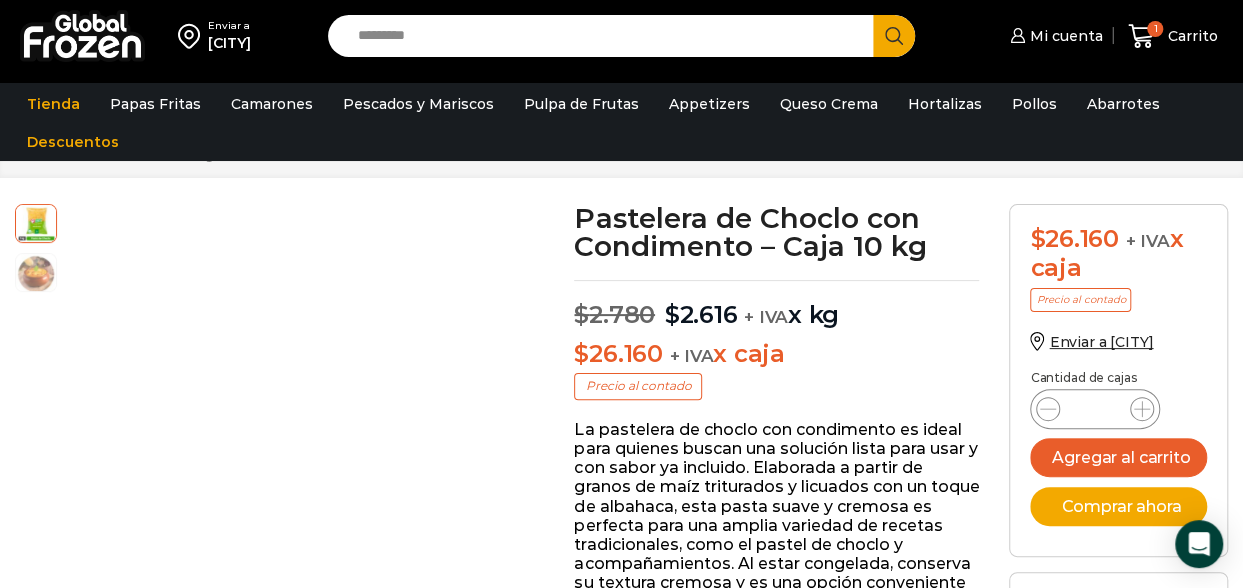scroll, scrollTop: 0, scrollLeft: 0, axis: both 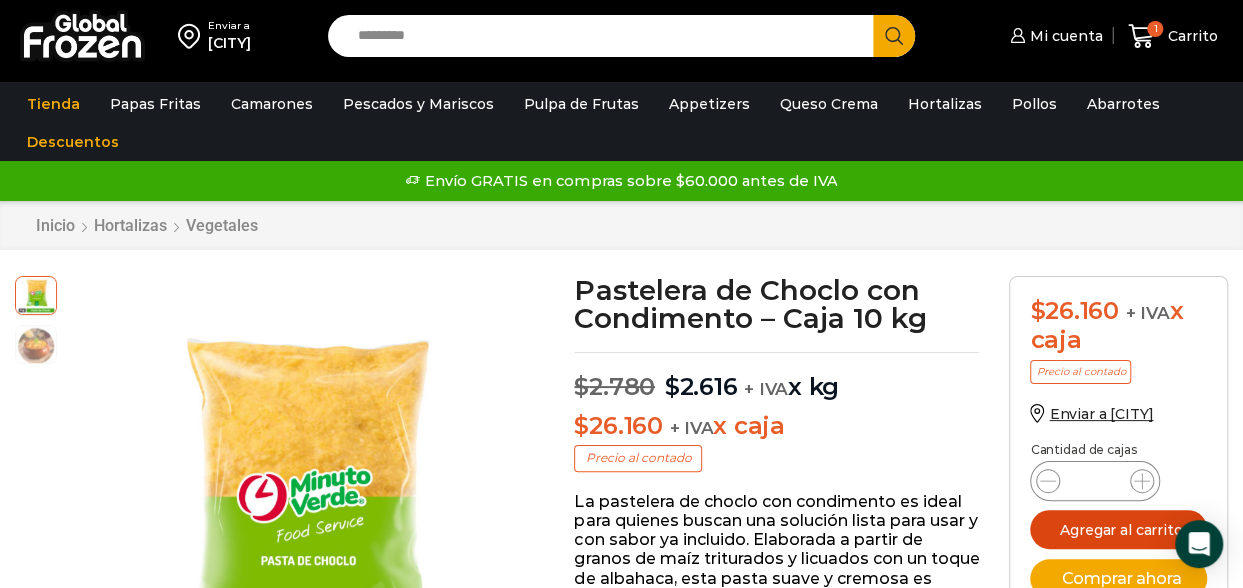 click on "Agregar al carrito" at bounding box center [1118, 529] 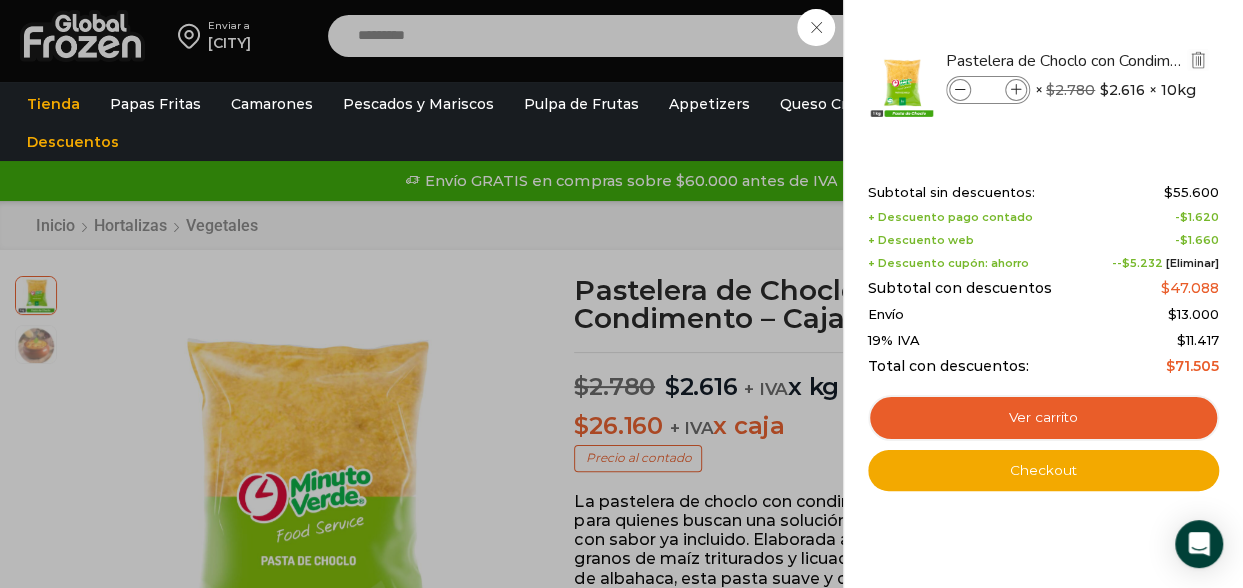click at bounding box center (960, 90) 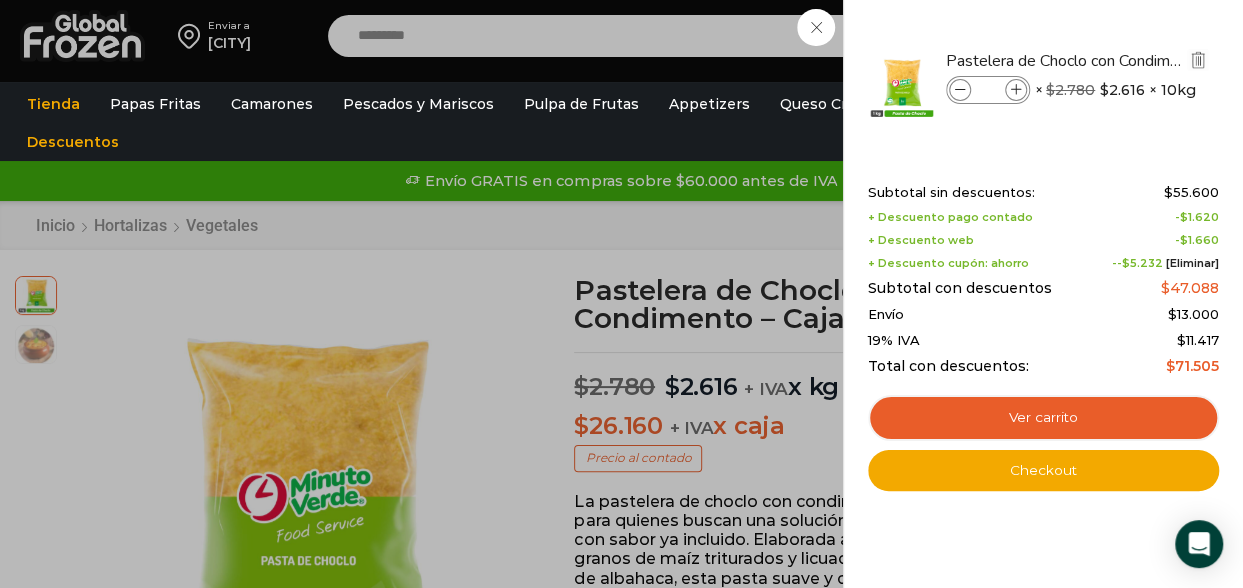 type on "*" 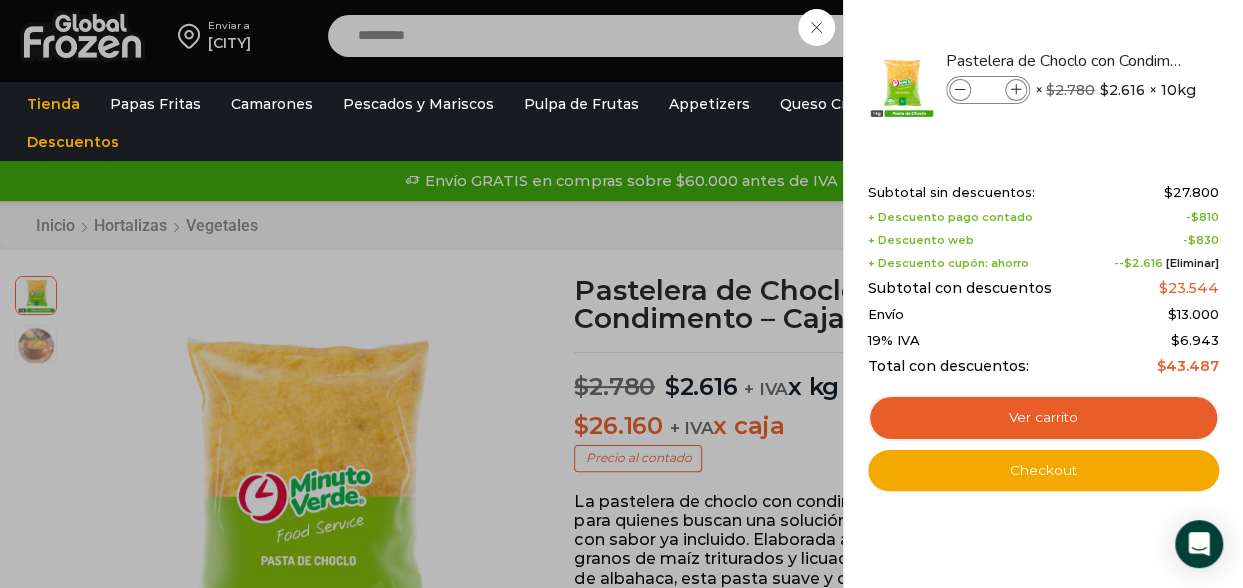 click on "1
Carrito
1
1
Shopping Cart" at bounding box center [1173, 36] 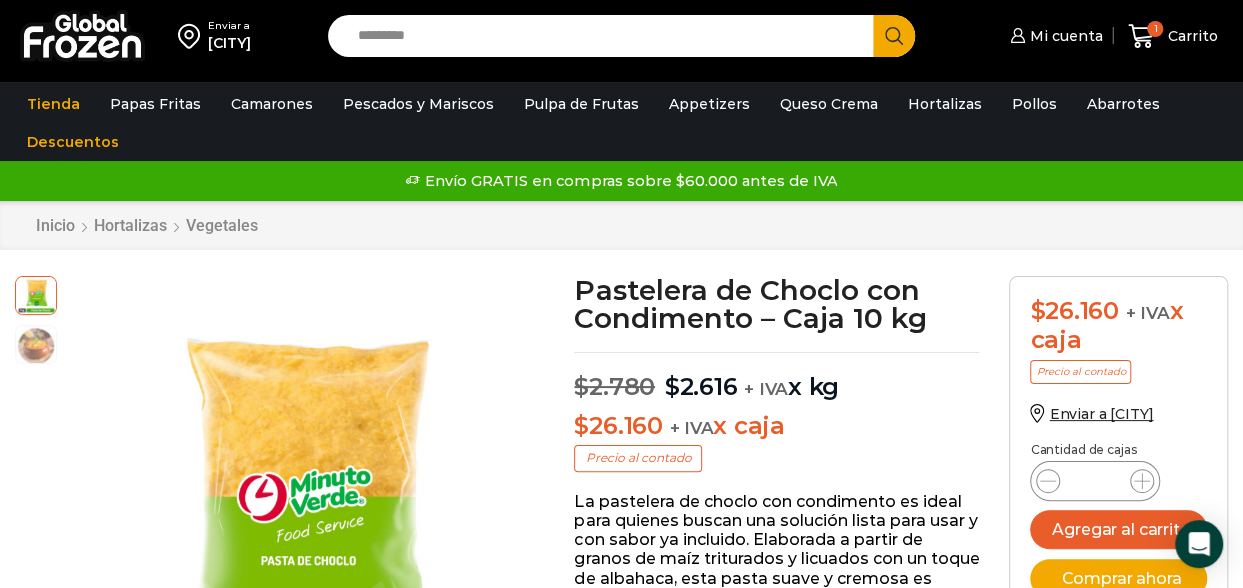 click on "Search input" at bounding box center [605, 36] 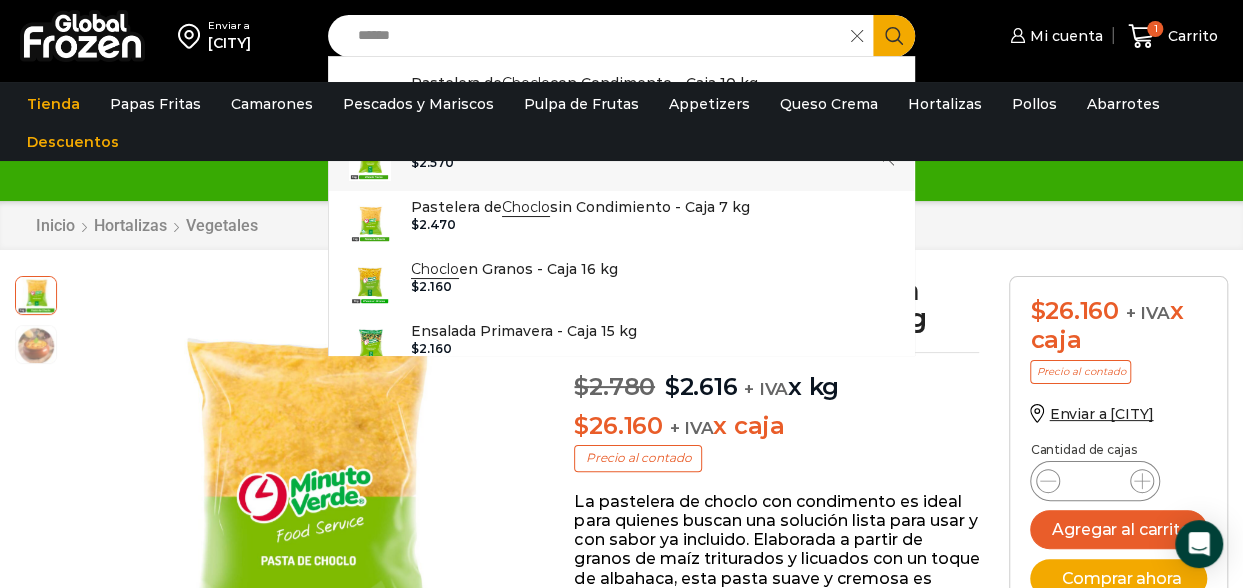 click on "Choclo  en Trozos - Caja 12 kg
In stock
$ 2.570" at bounding box center [621, 160] 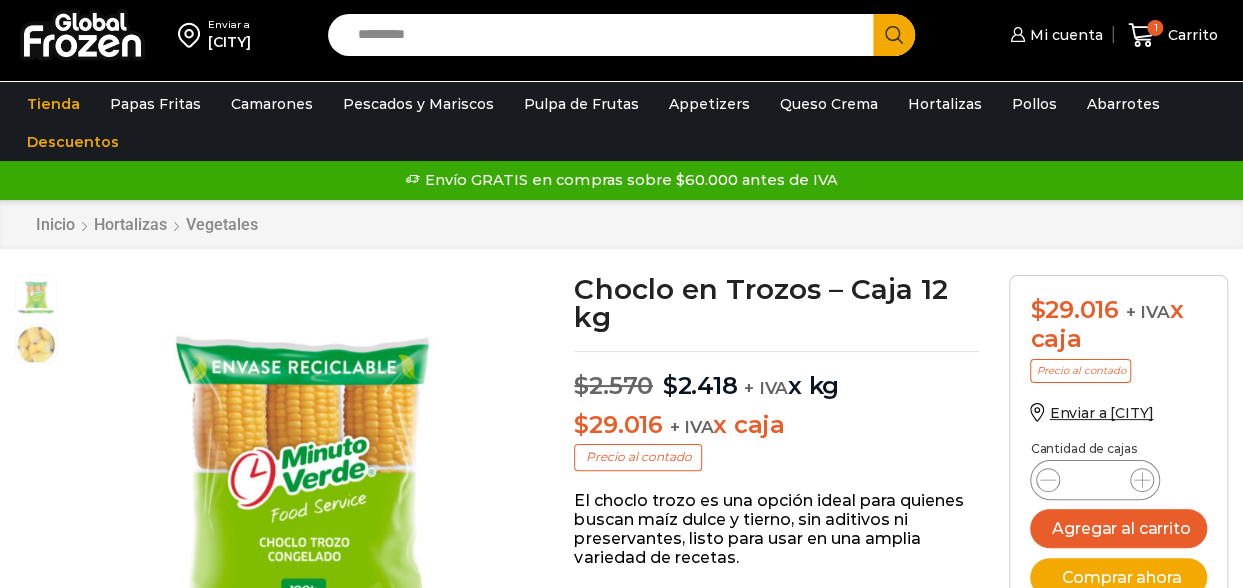 scroll, scrollTop: 1, scrollLeft: 0, axis: vertical 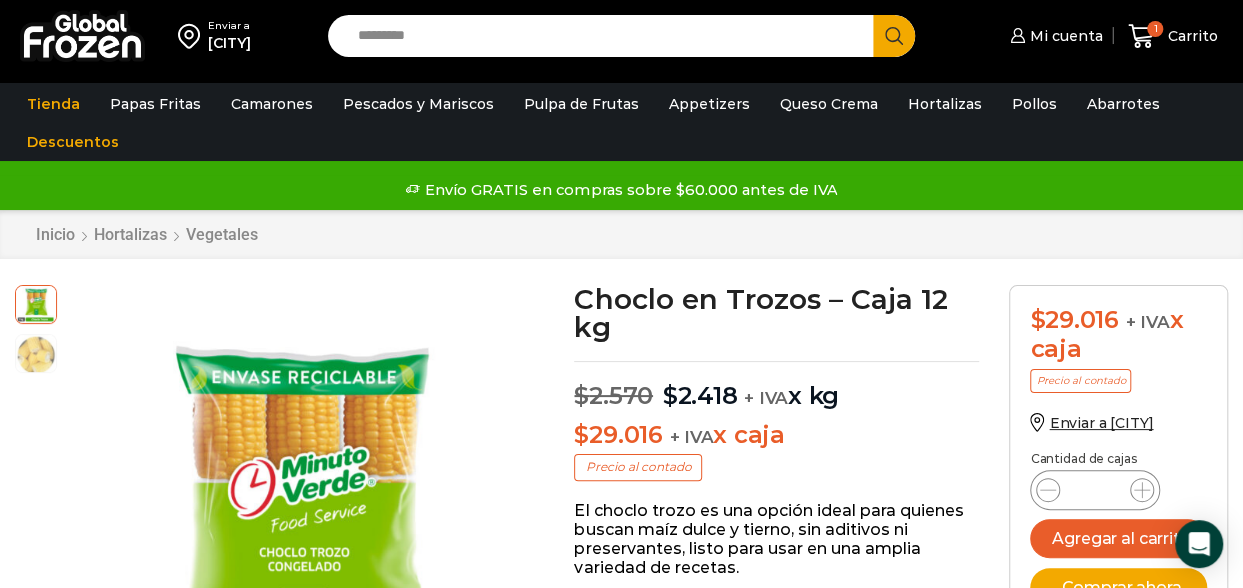 click on "Search input" at bounding box center (605, 36) 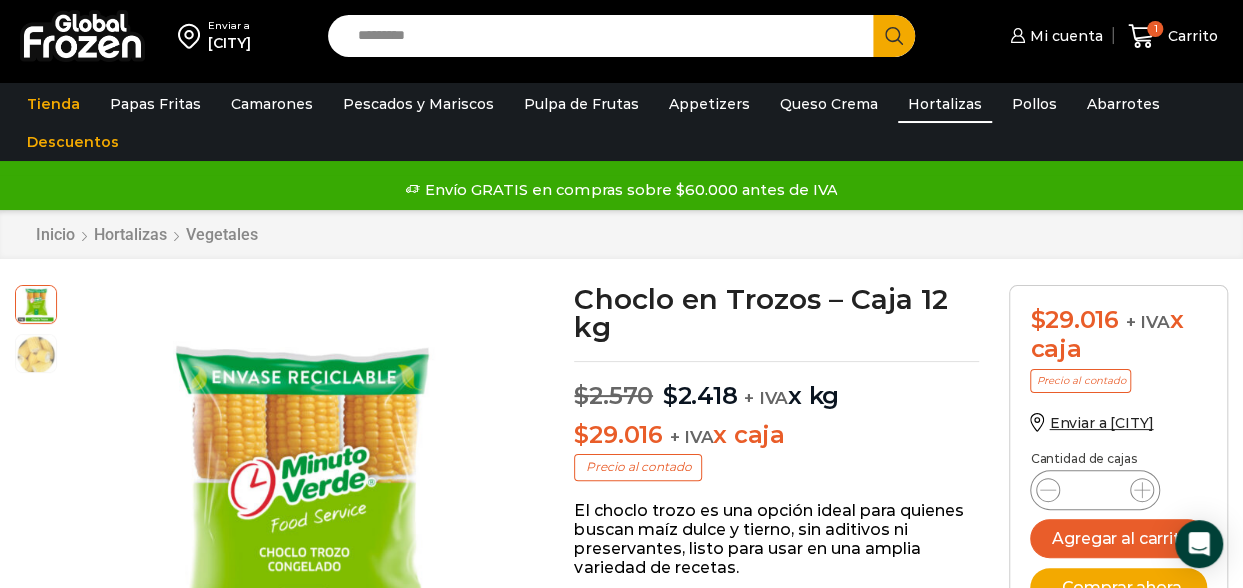 click on "Hortalizas" at bounding box center (945, 104) 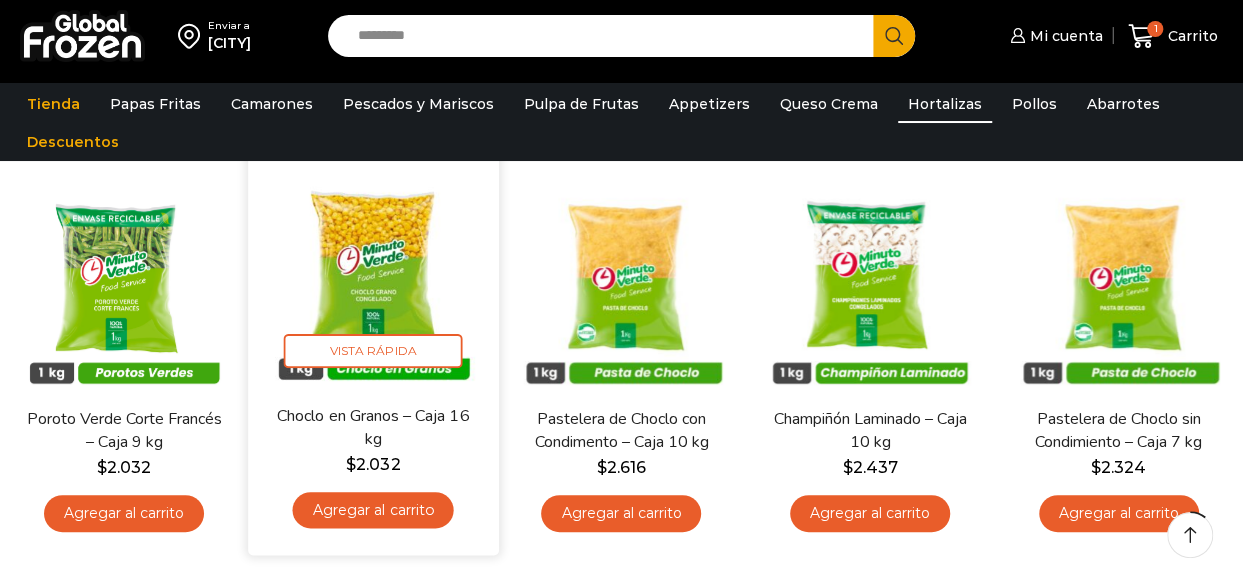 scroll, scrollTop: 200, scrollLeft: 0, axis: vertical 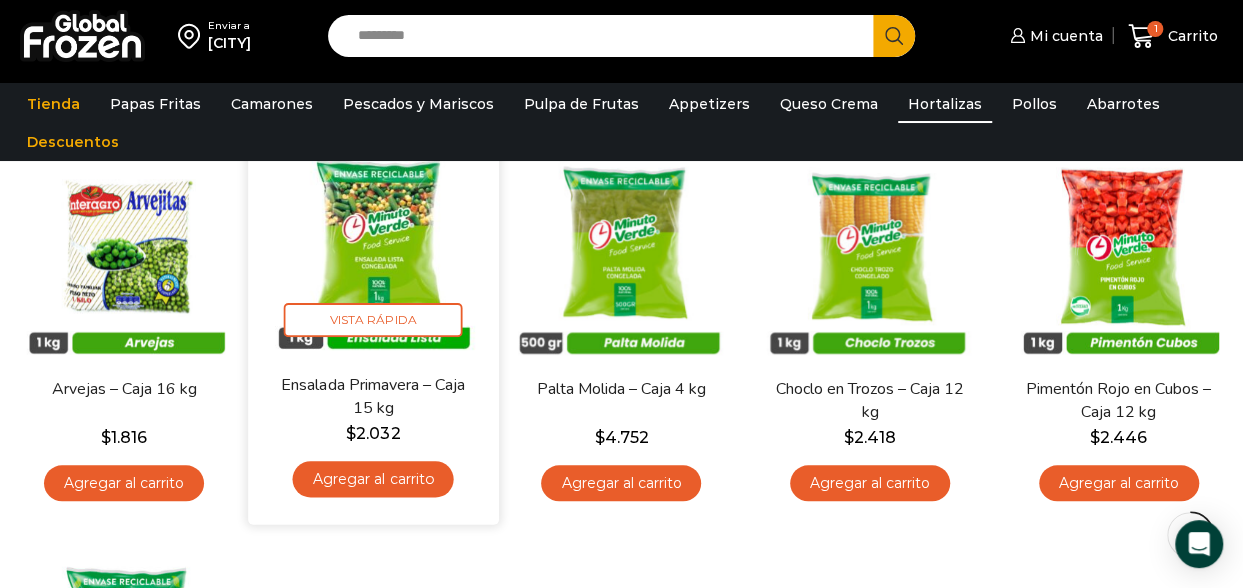 click at bounding box center [373, 248] 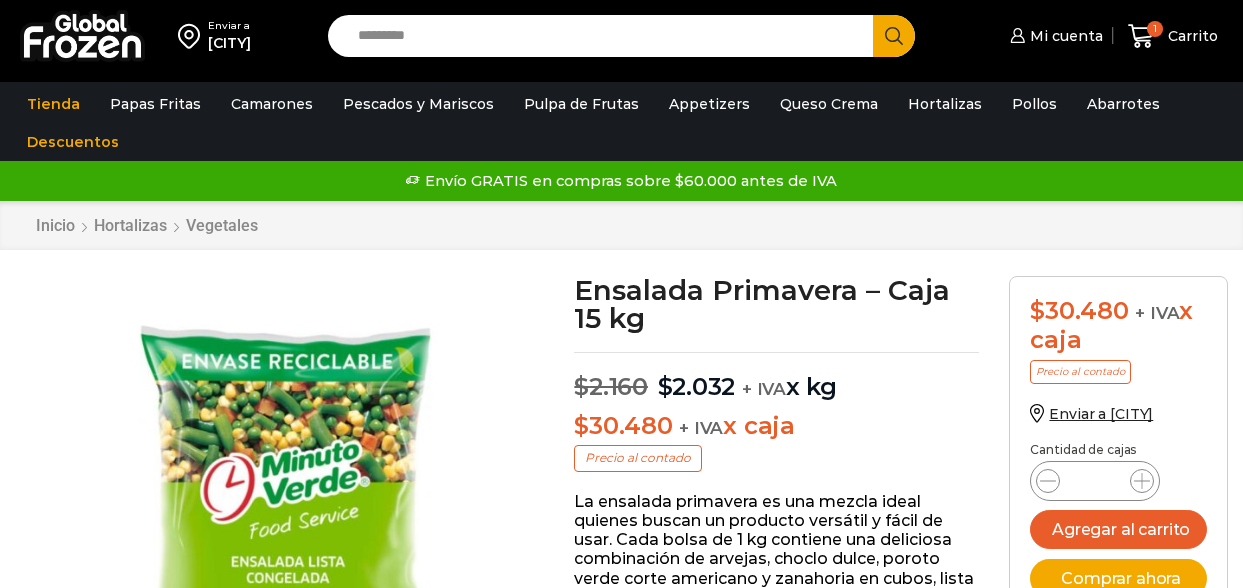 scroll, scrollTop: 1, scrollLeft: 0, axis: vertical 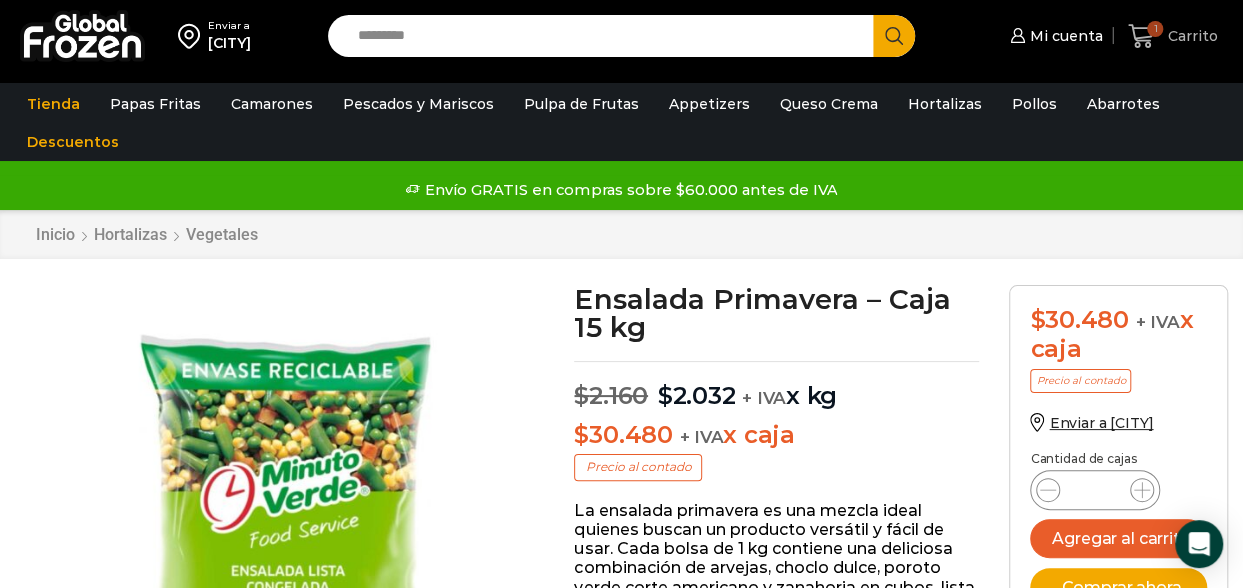 click 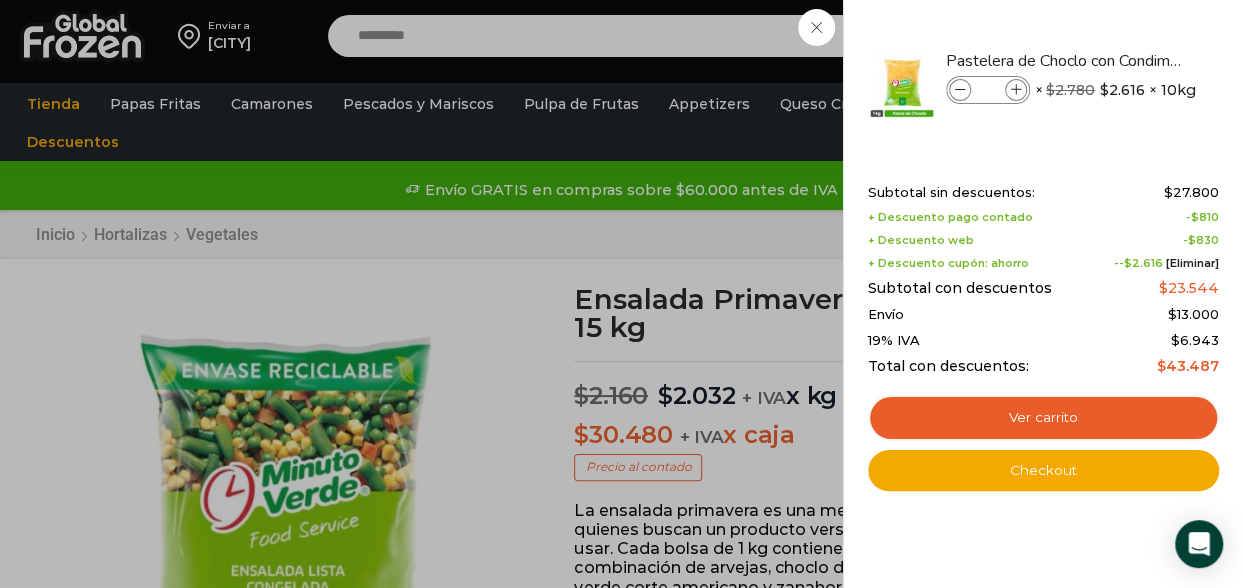 click on "1
Carrito
1
1
Shopping Cart
*
$" at bounding box center [1173, 36] 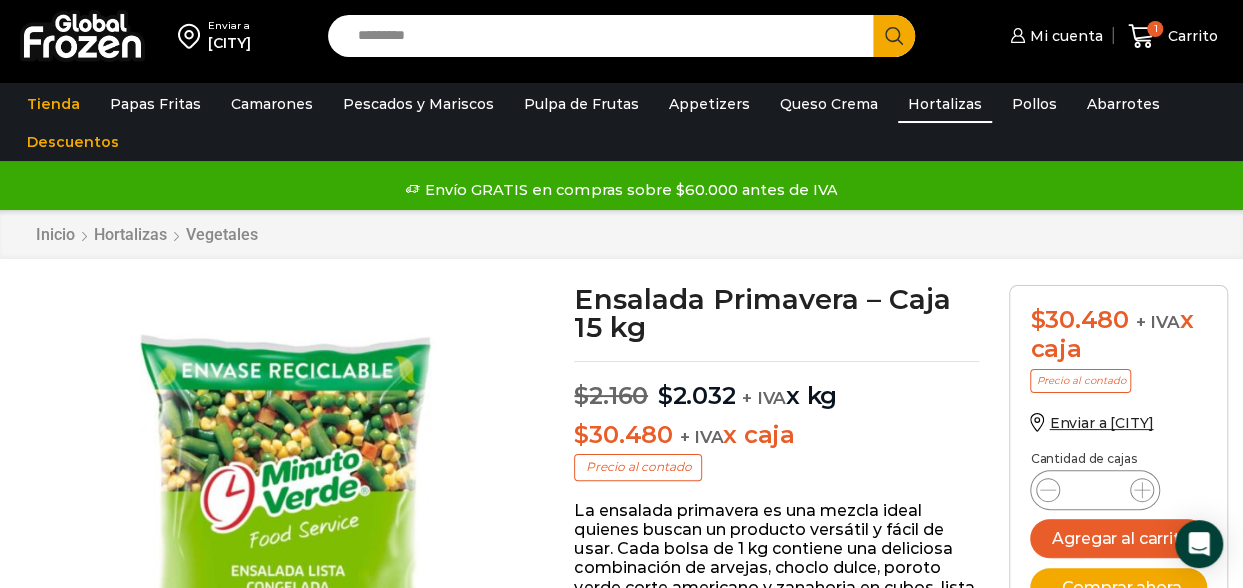 click on "Hortalizas" at bounding box center (945, 104) 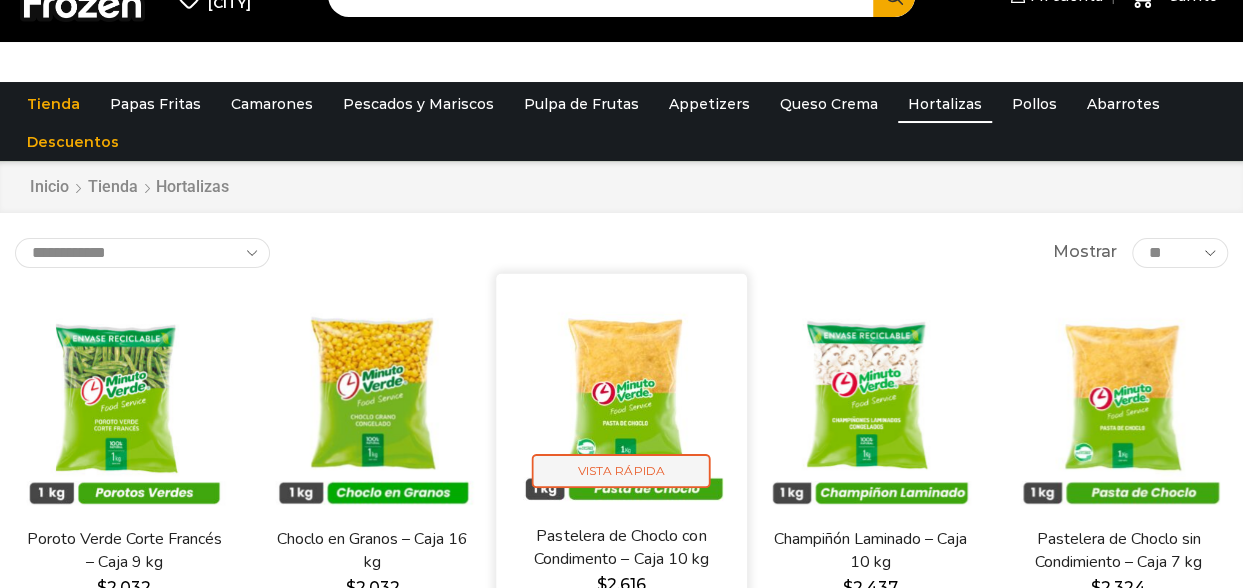 scroll, scrollTop: 100, scrollLeft: 0, axis: vertical 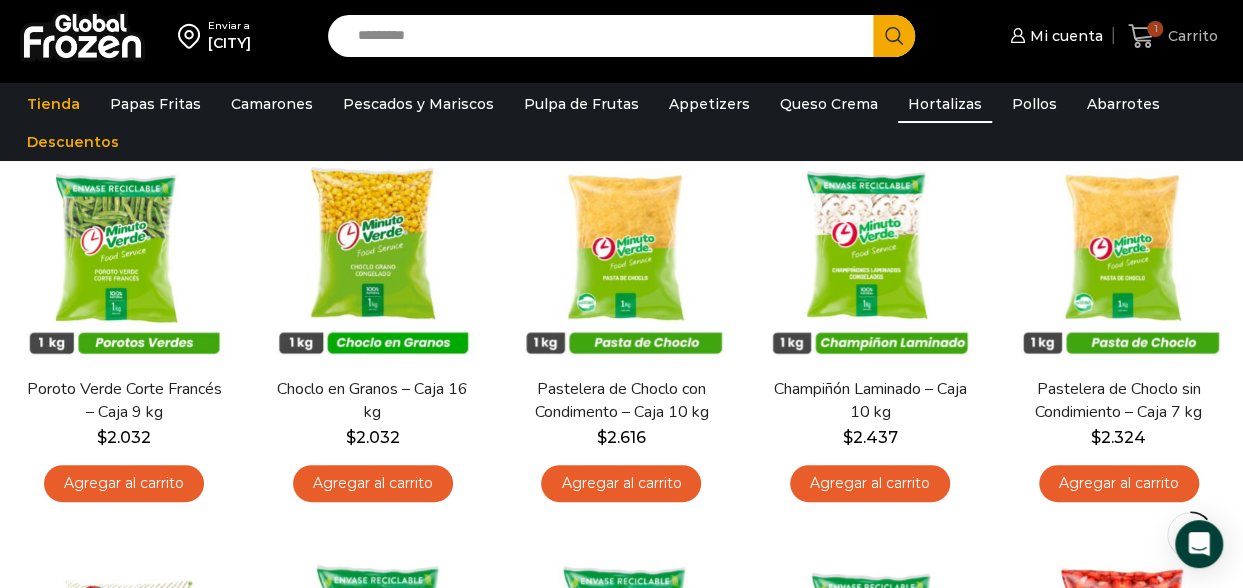 click 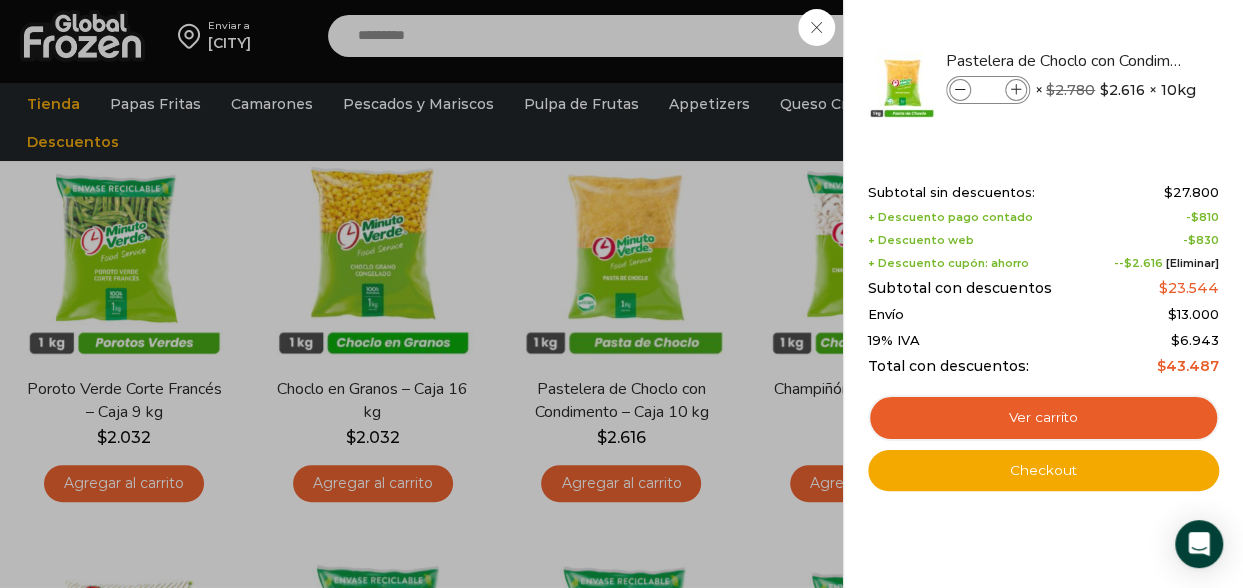 click on "1
Carrito
1
1
Shopping Cart
*
$" at bounding box center [1173, 36] 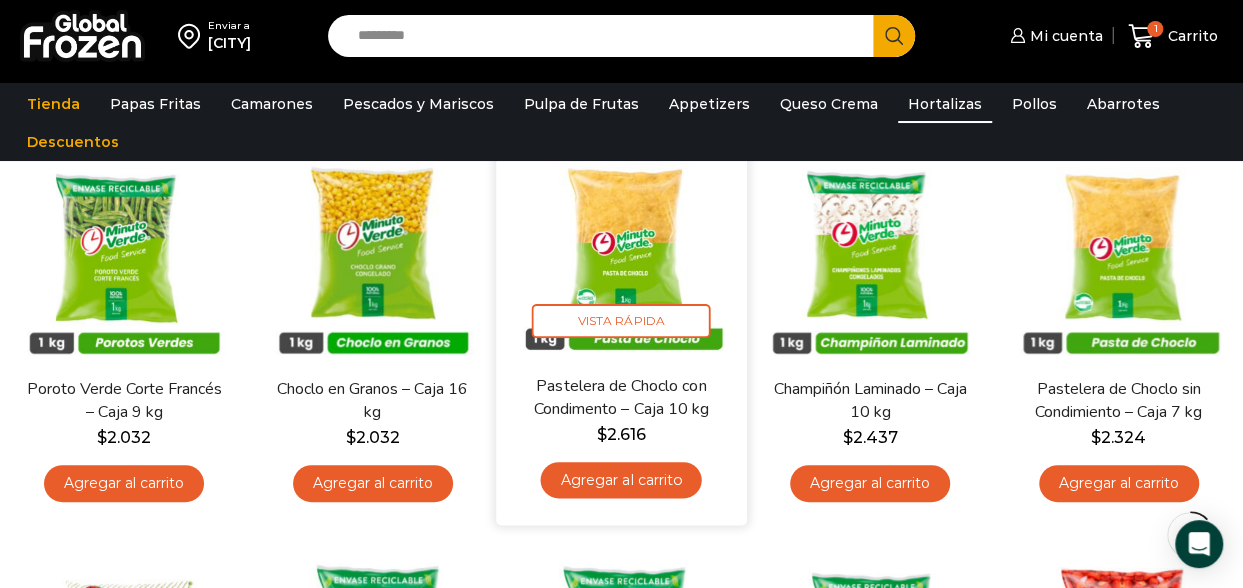 click at bounding box center (621, 248) 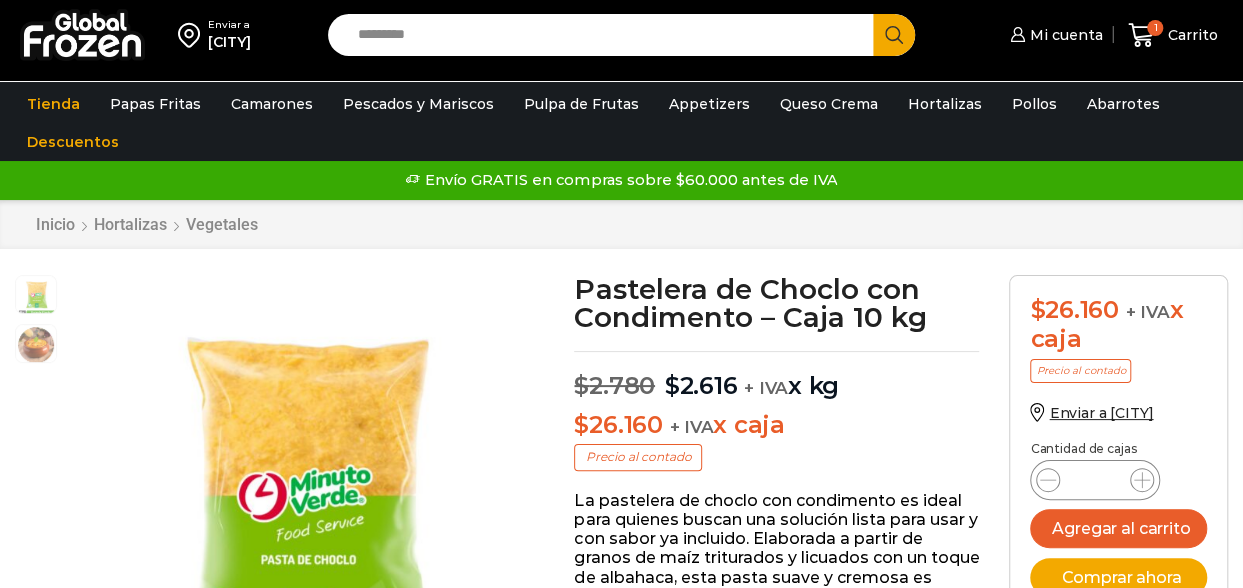 scroll, scrollTop: 0, scrollLeft: 0, axis: both 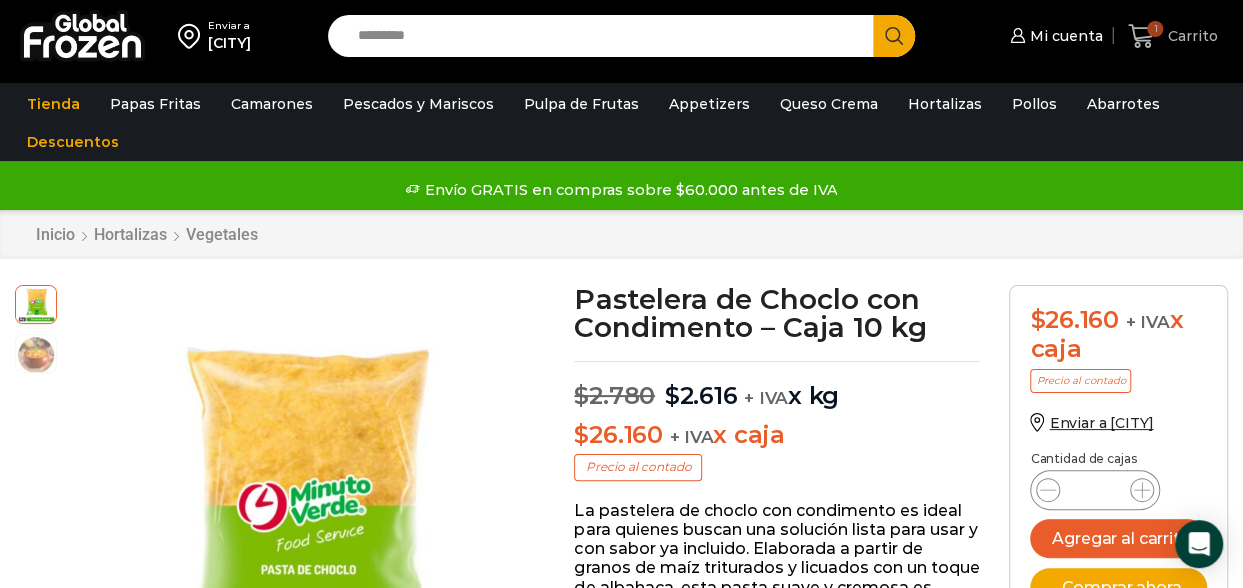 click on "Carrito" at bounding box center [1190, 36] 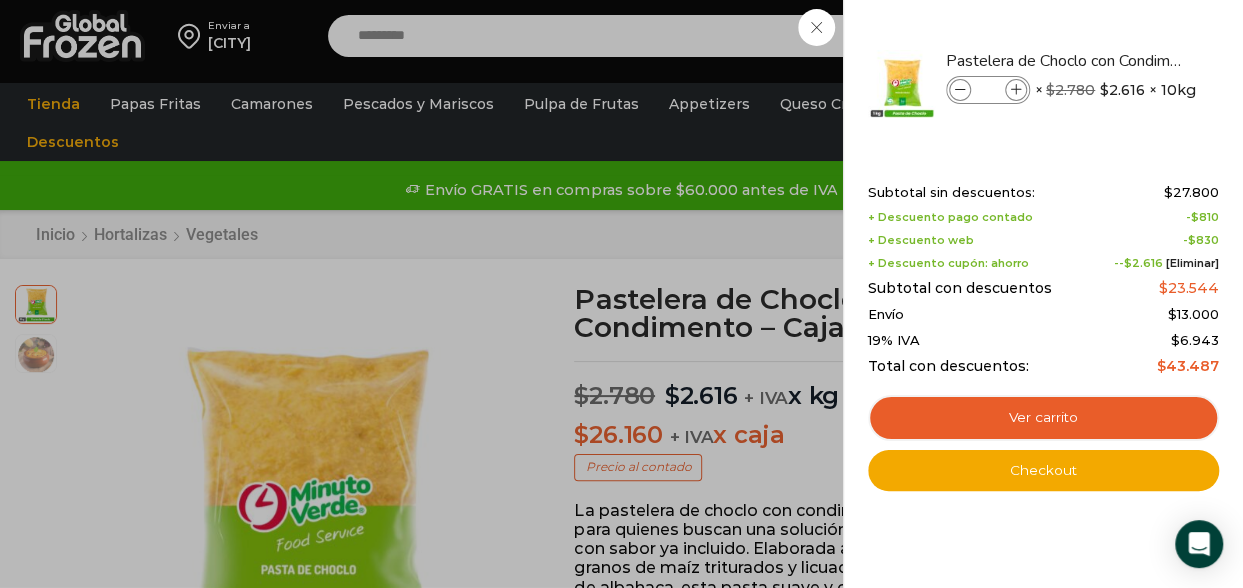 click on "1
Carrito
1
1
Shopping Cart
*
$" at bounding box center [1173, 36] 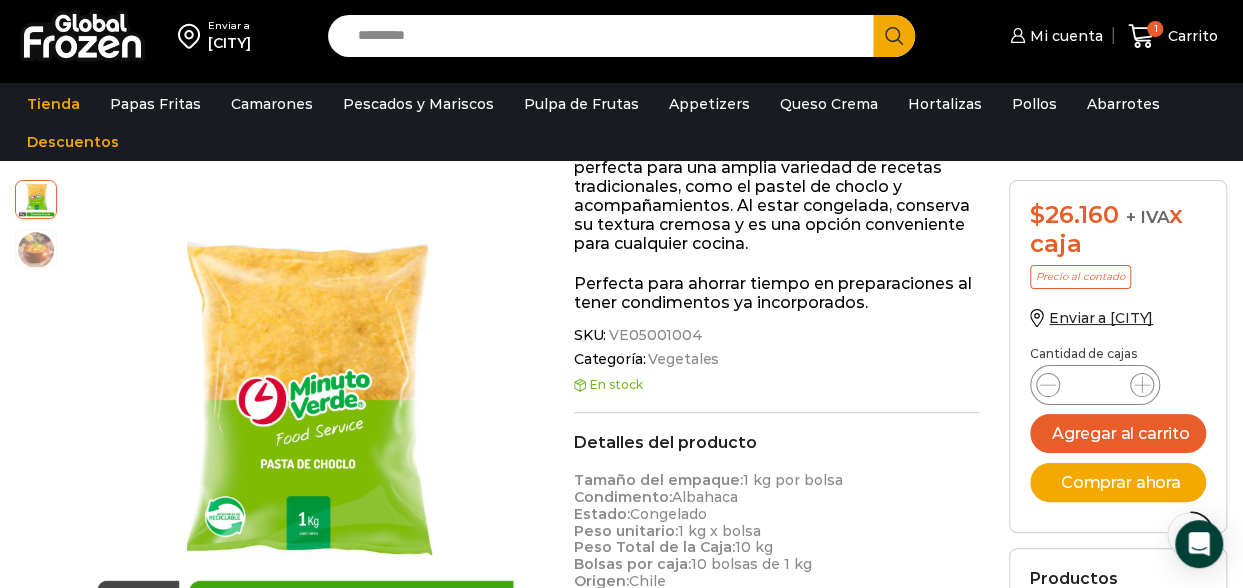scroll, scrollTop: 501, scrollLeft: 0, axis: vertical 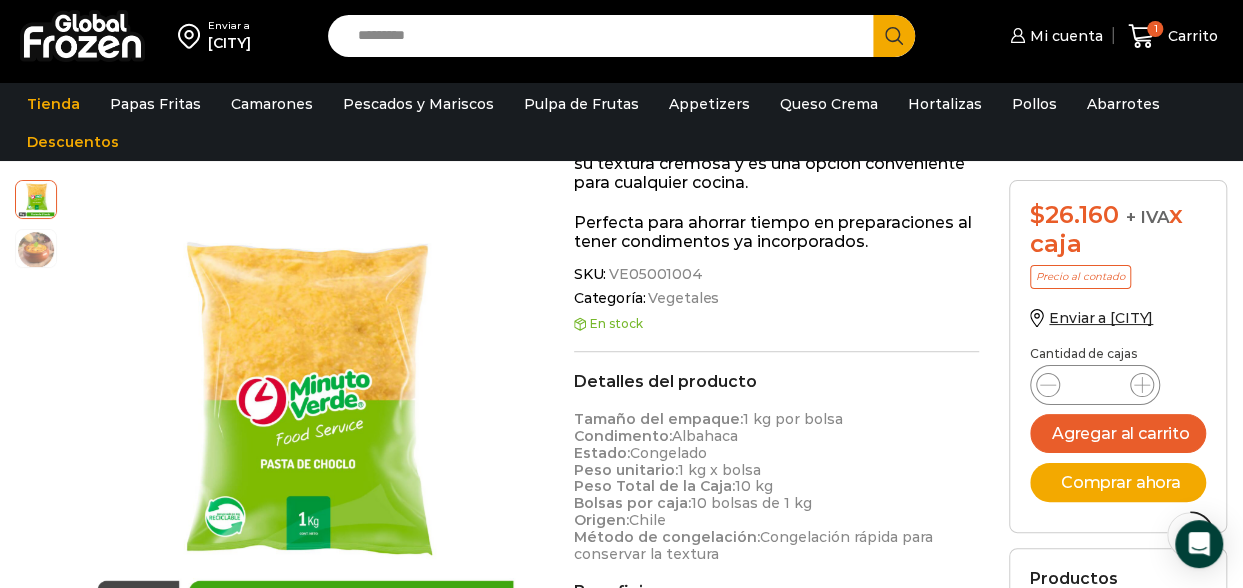 click on "VE05001004" at bounding box center (654, 274) 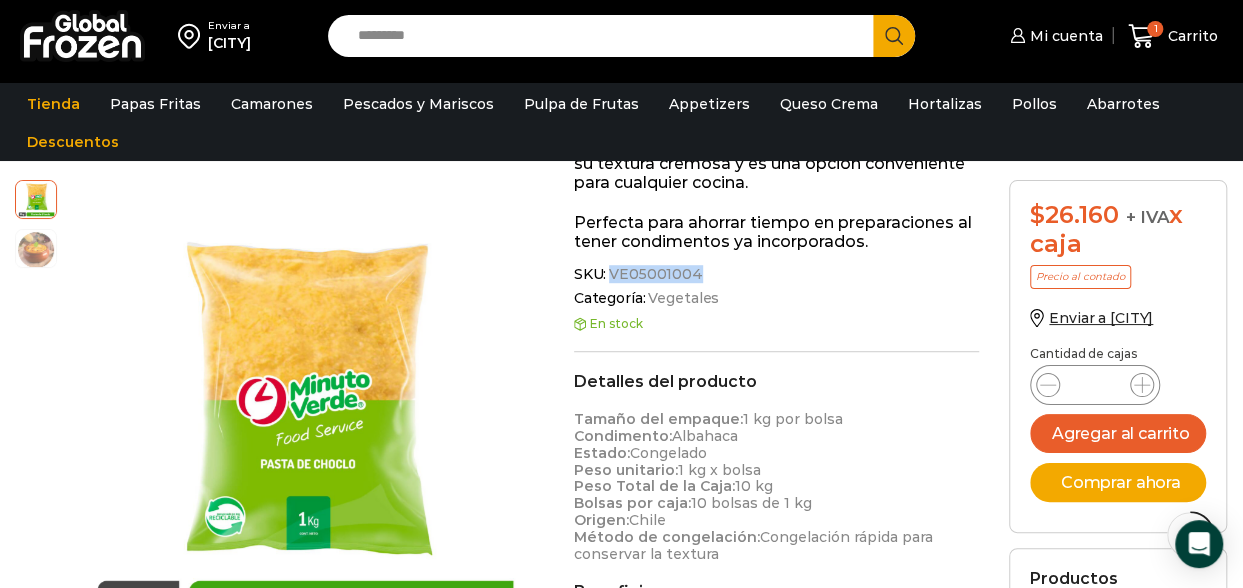click on "VE05001004" at bounding box center (654, 274) 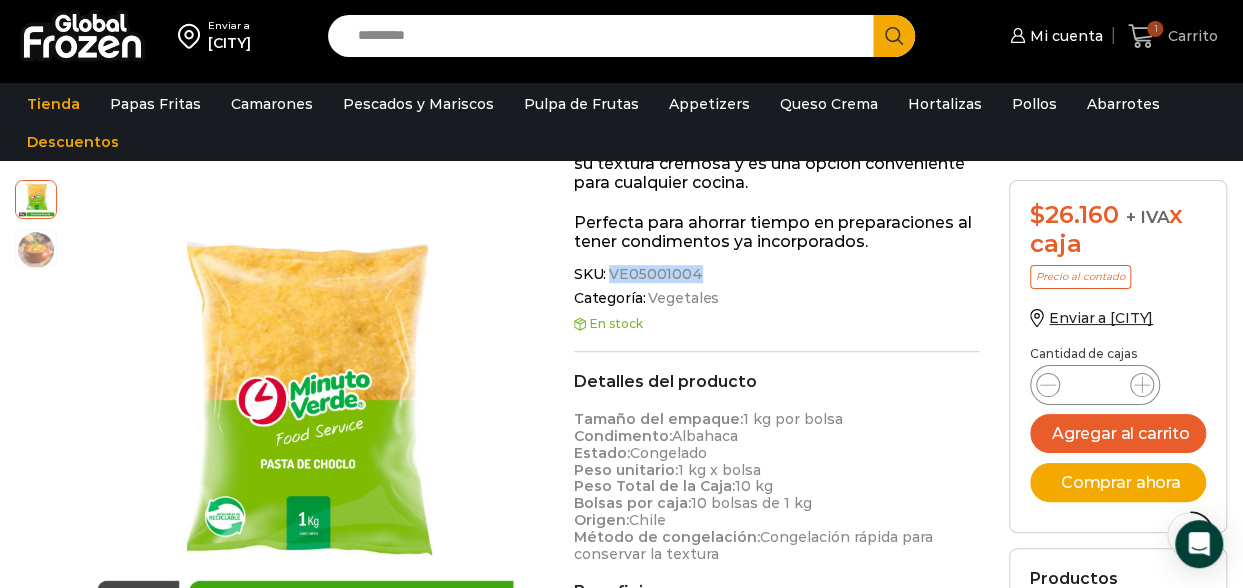 click on "1" at bounding box center (1145, 36) 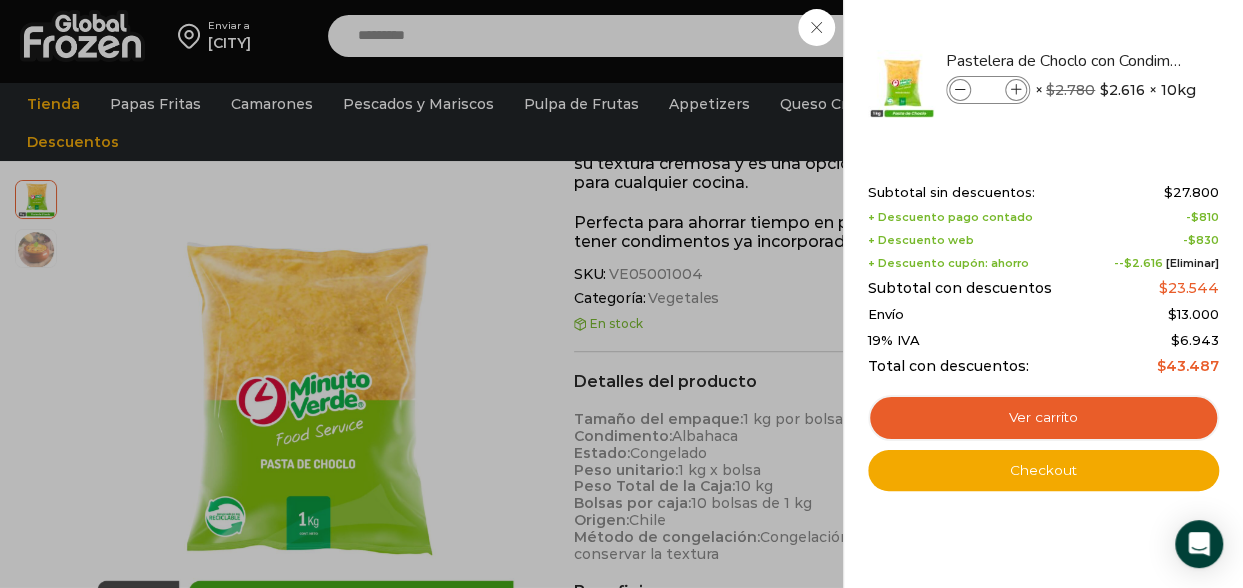click on "1
Carrito
1
1
Shopping Cart
*
$" at bounding box center [1173, 36] 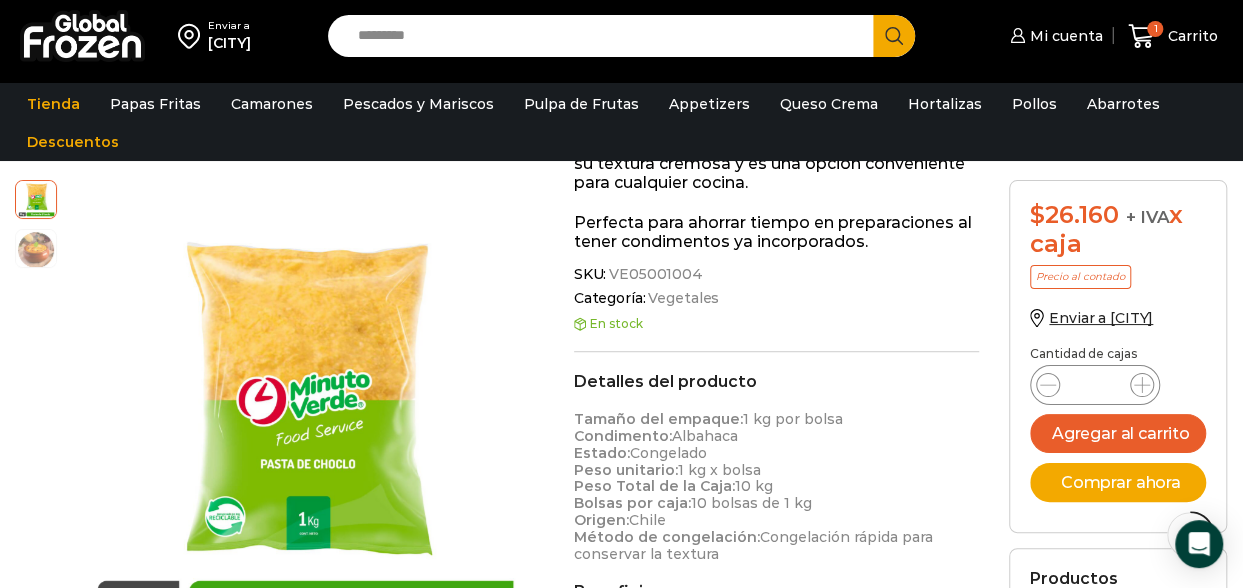 click on "Search input" at bounding box center (605, 36) 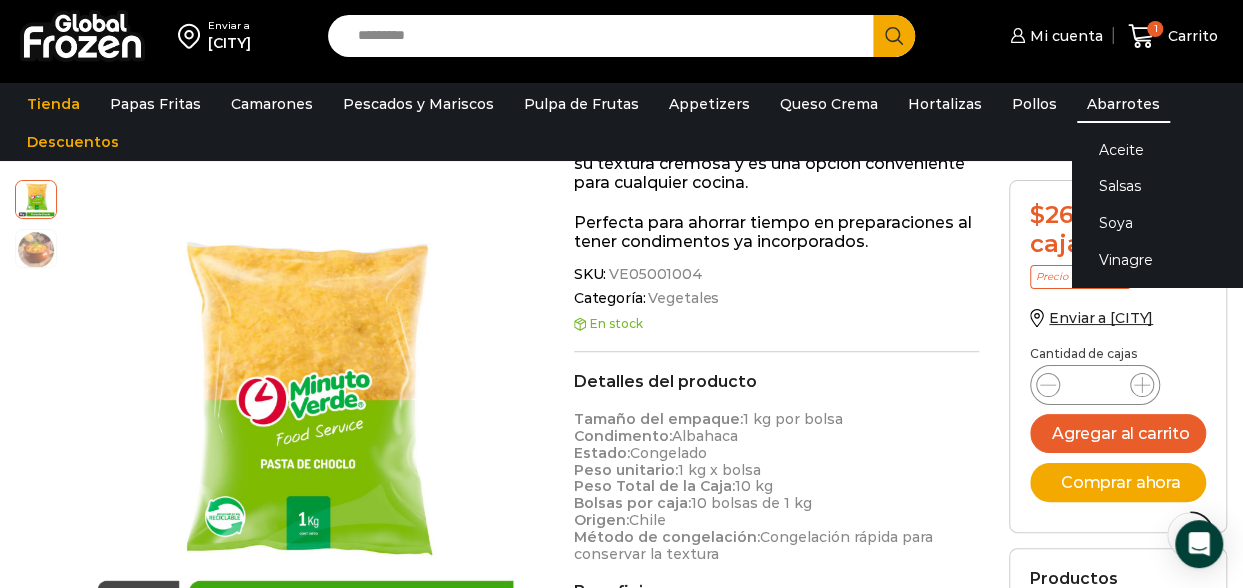 drag, startPoint x: 1100, startPoint y: 107, endPoint x: 1110, endPoint y: 110, distance: 10.440307 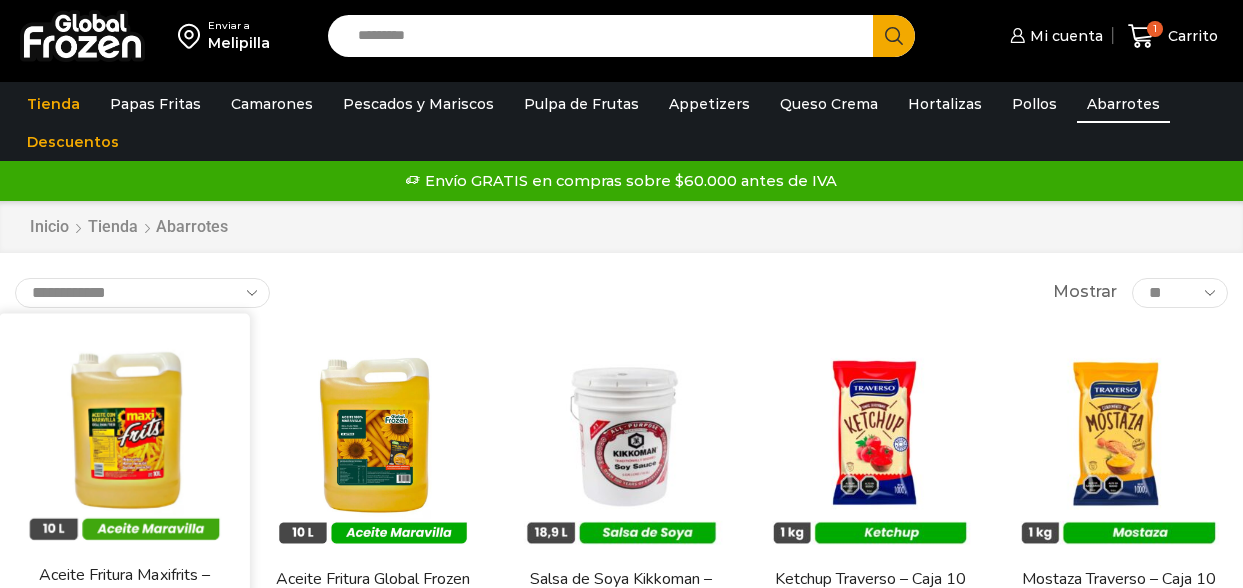 scroll, scrollTop: 0, scrollLeft: 0, axis: both 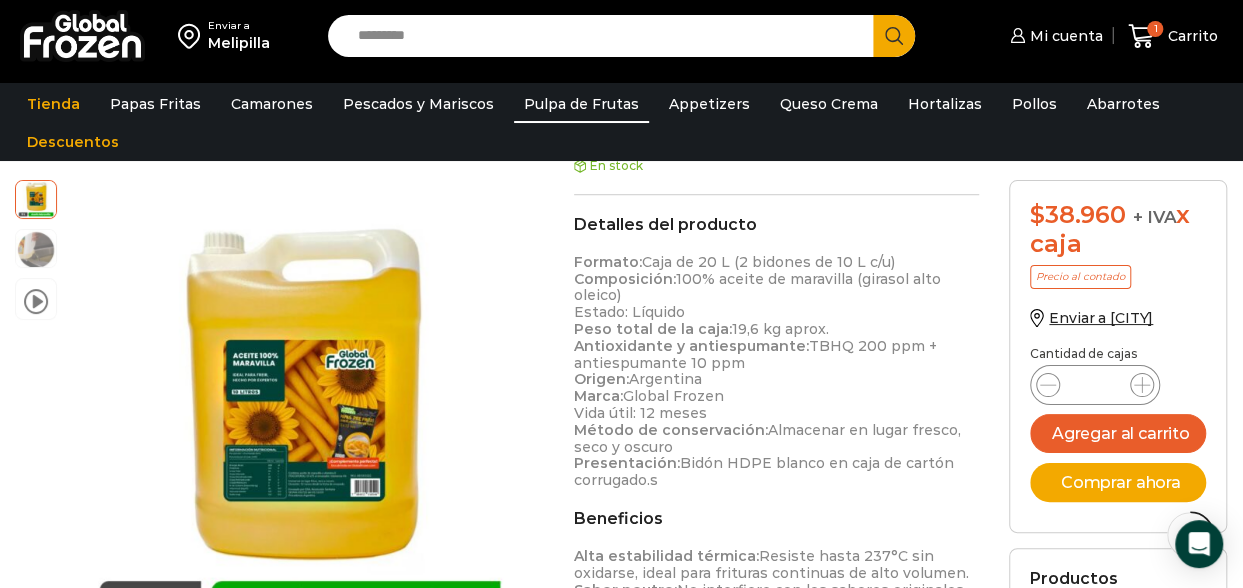 click on "Pulpa de Frutas" at bounding box center (581, 104) 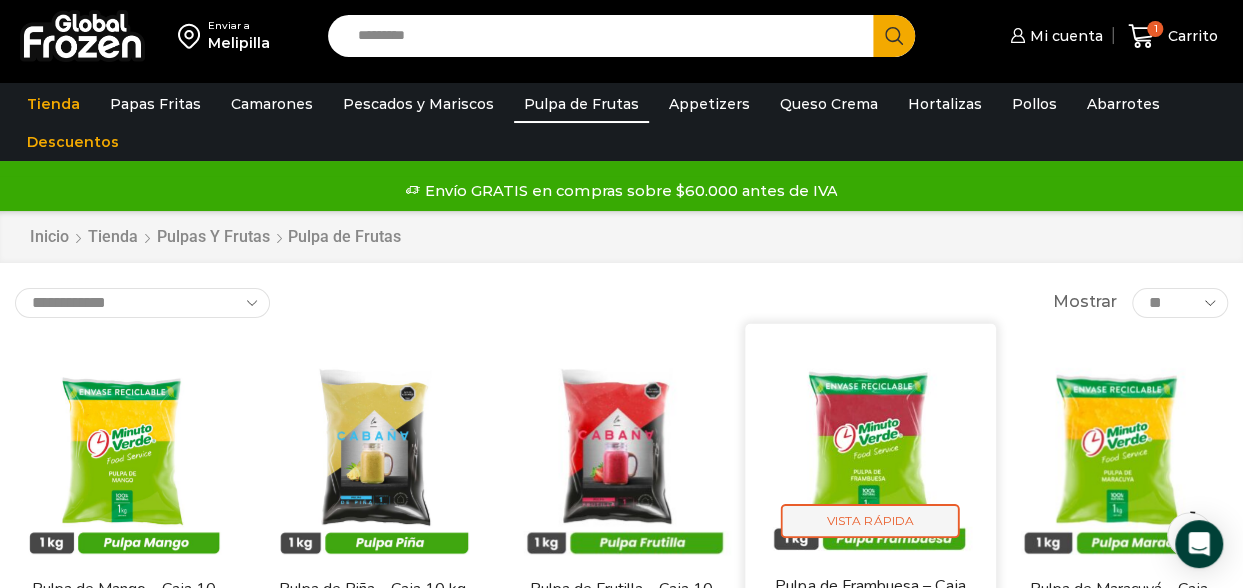 scroll, scrollTop: 100, scrollLeft: 0, axis: vertical 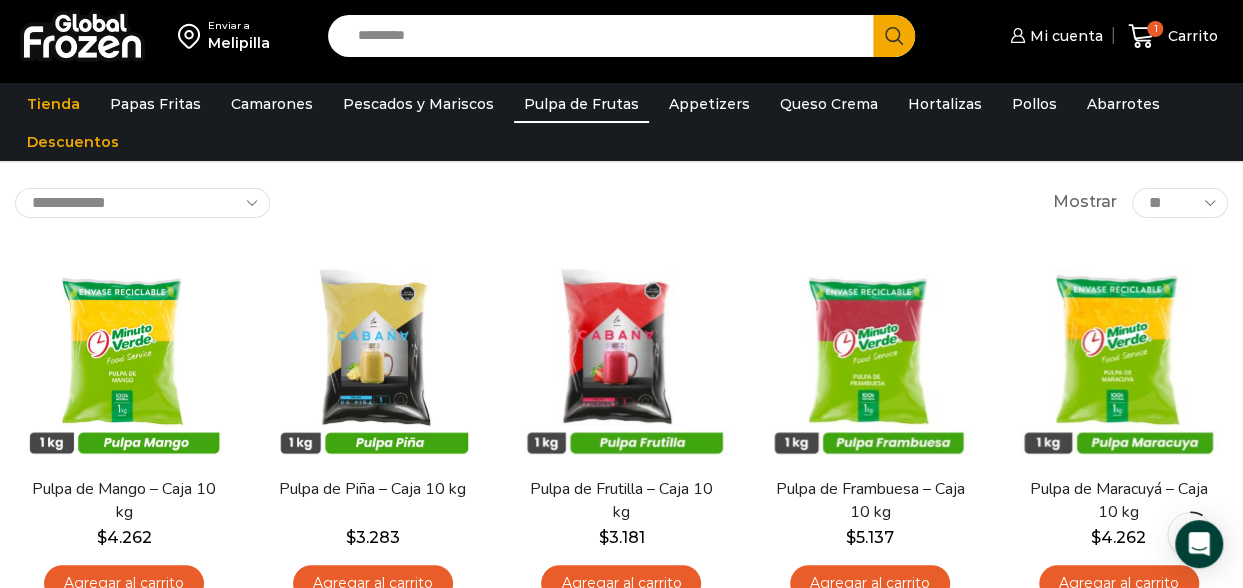 click on "Pollos" at bounding box center [1034, 104] 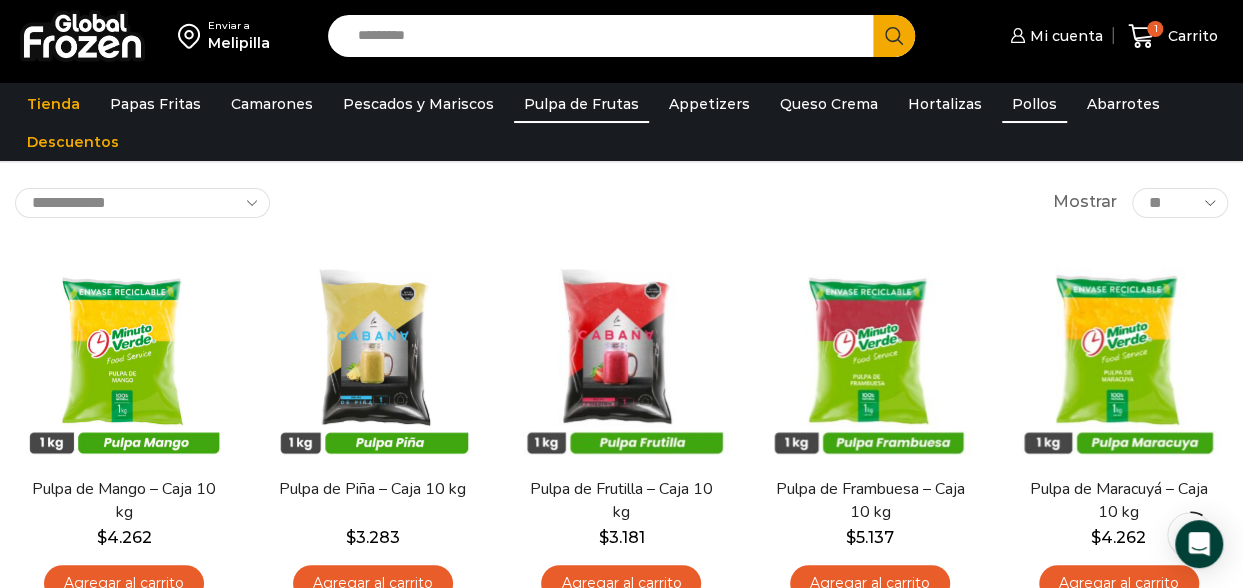 click on "Pollos" at bounding box center [1034, 104] 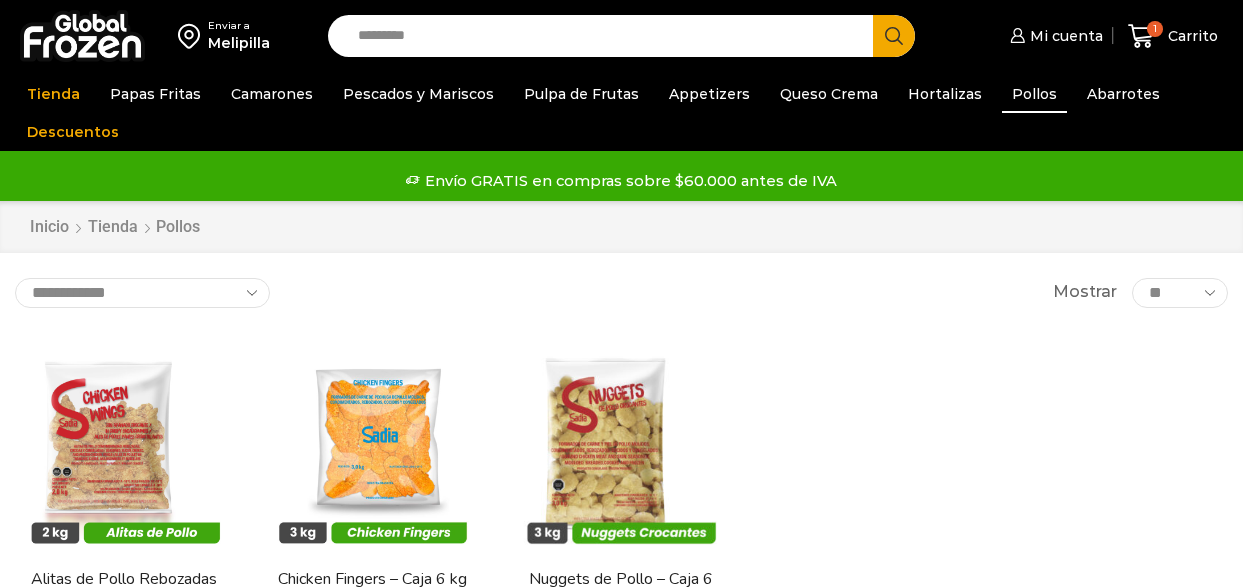 scroll, scrollTop: 0, scrollLeft: 0, axis: both 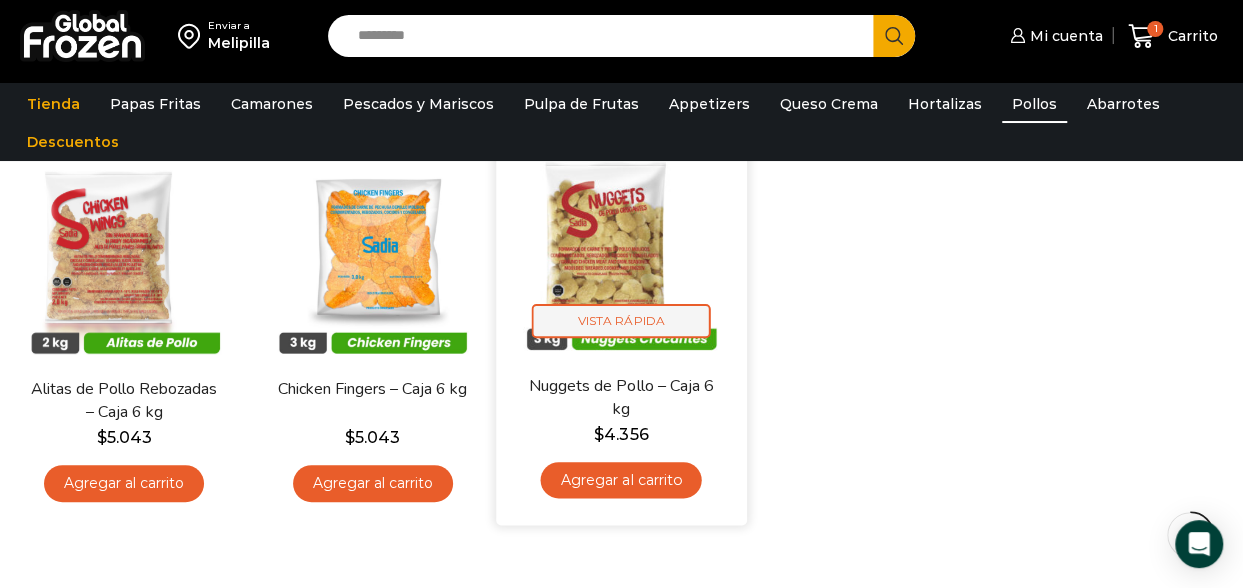 click on "Vista Rápida" at bounding box center (621, 320) 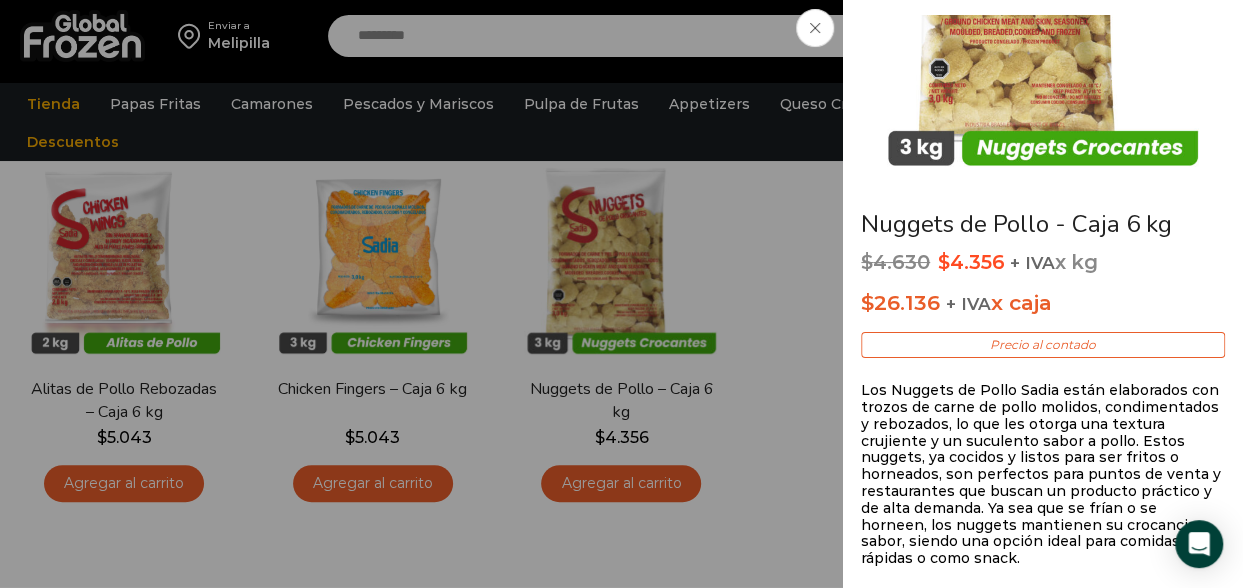 scroll, scrollTop: 200, scrollLeft: 0, axis: vertical 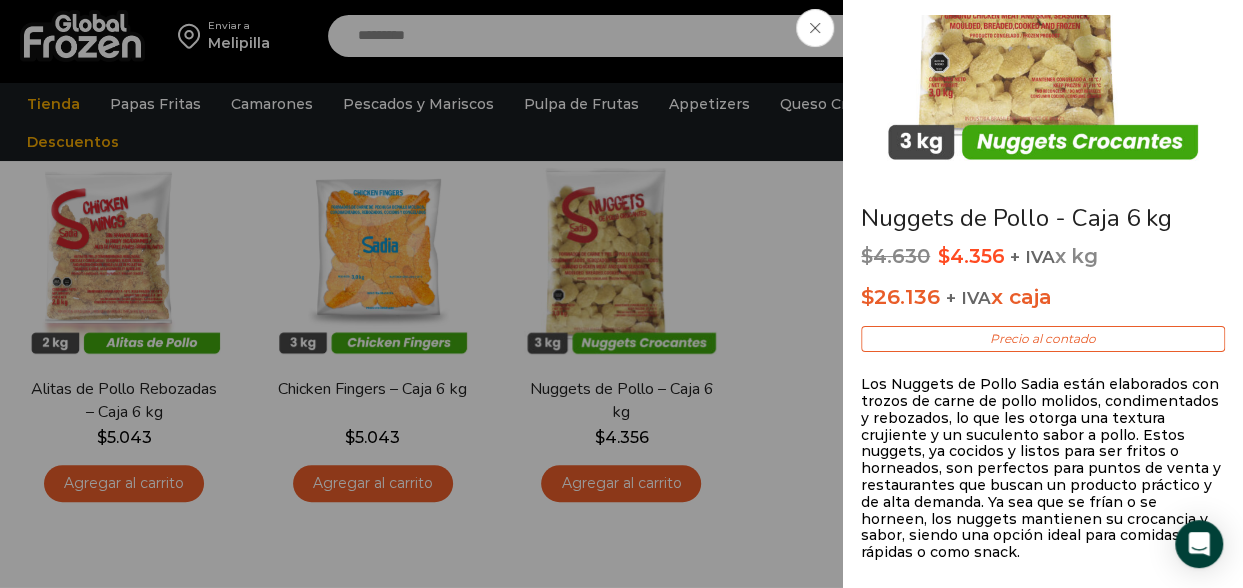 click on "Nuggets de Pollo - Caja 6 kg
$ 4.630   Original price was: $4.630. $ 4.356 Current price is: $4.356.   + IVA  x kg
$ 26.136   + IVA  x caja
Precio al contado
Los Nuggets de Pollo Sadia están elaborados con trozos de carne de pollo molidos, condimentados y rebozados, lo que les otorga una textura crujiente y un suculento sabor a pollo. Estos nuggets, ya cocidos y listos para ser fritos o horneados, son perfectos para puntos de venta y restaurantes que buscan un producto práctico y de alta demanda. Ya sea que se frían o se horneen, los nuggets mantienen su crocancia y sabor, siendo una opción ideal para comidas rápidas o como snack." at bounding box center [621, -200] 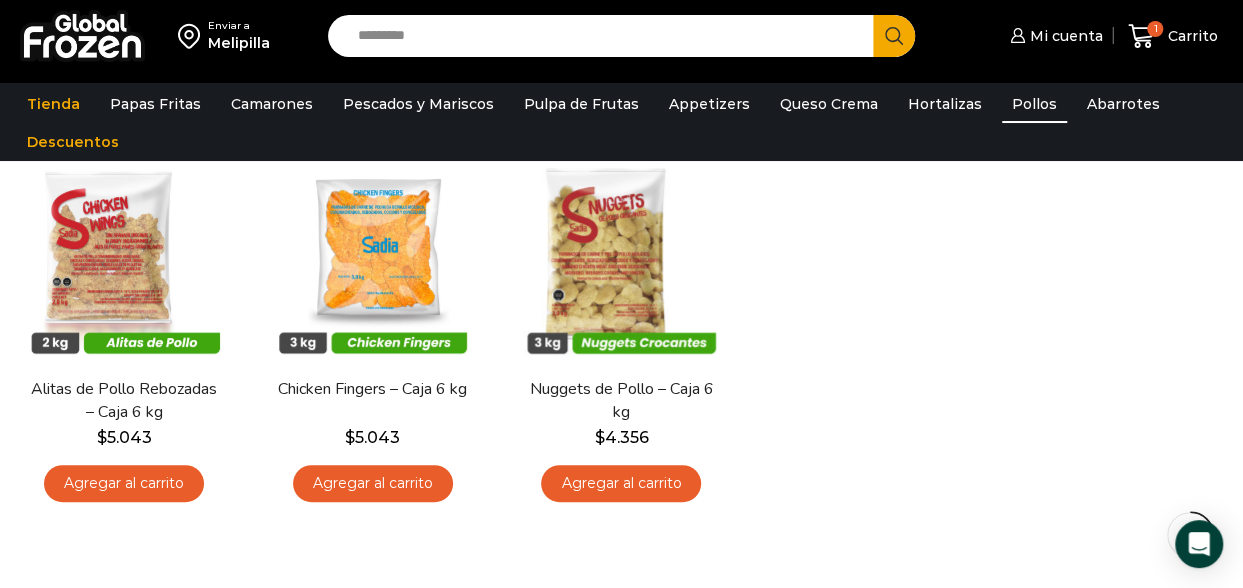 click on "En stock
Vista Rápida
Alitas de Pollo Rebozadas – Caja 6 kg
$ 5.043
Agregar al carrito
En stock
Vista Rápida
Chicken Fingers – Caja 6 kg
$ 5.043
Agregar al carrito" at bounding box center [621, 329] 